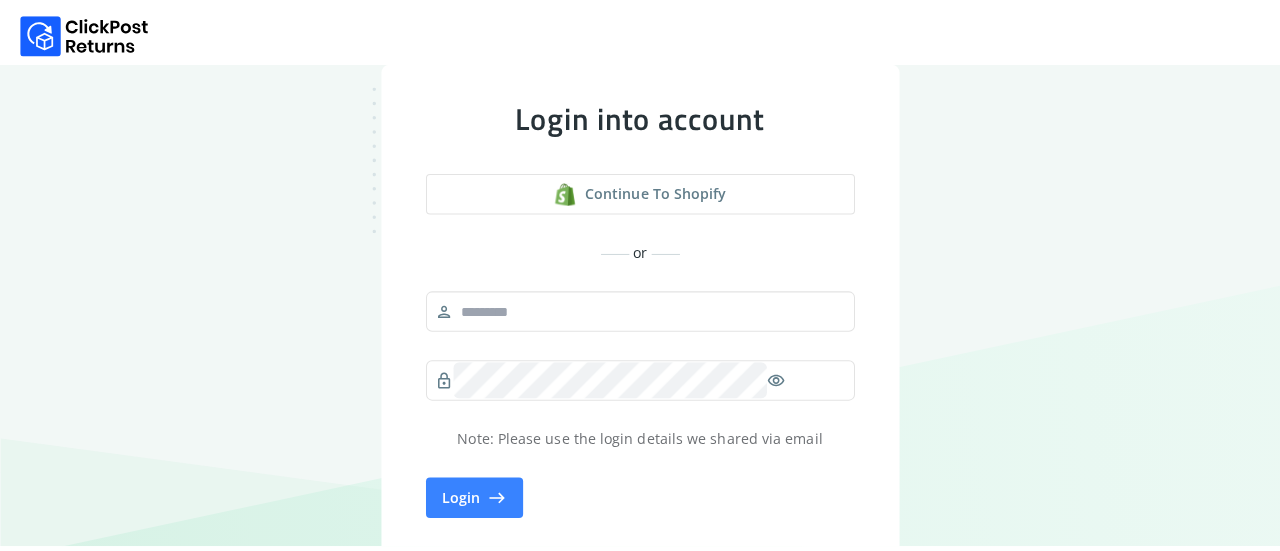 scroll, scrollTop: 0, scrollLeft: 0, axis: both 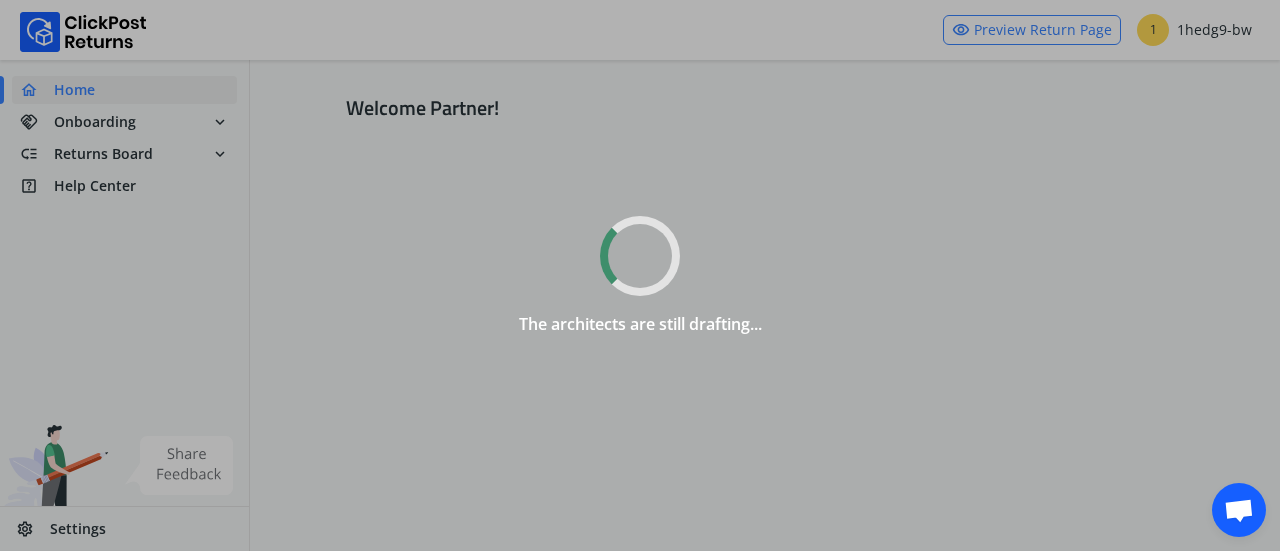 click on "The architects are still drafting..." at bounding box center [640, 275] 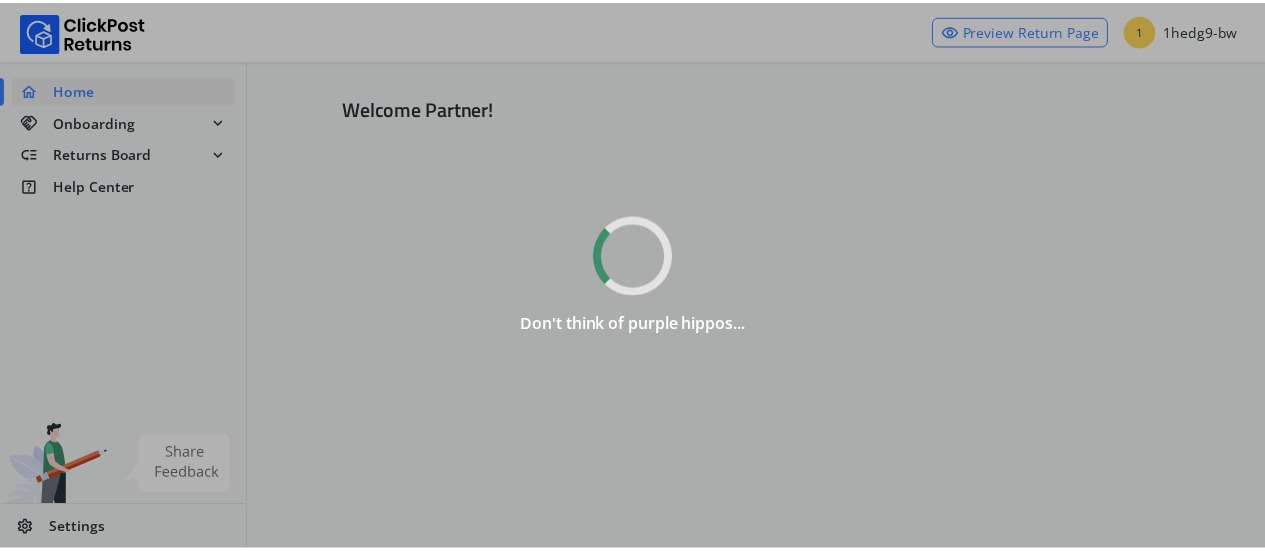 scroll, scrollTop: 0, scrollLeft: 0, axis: both 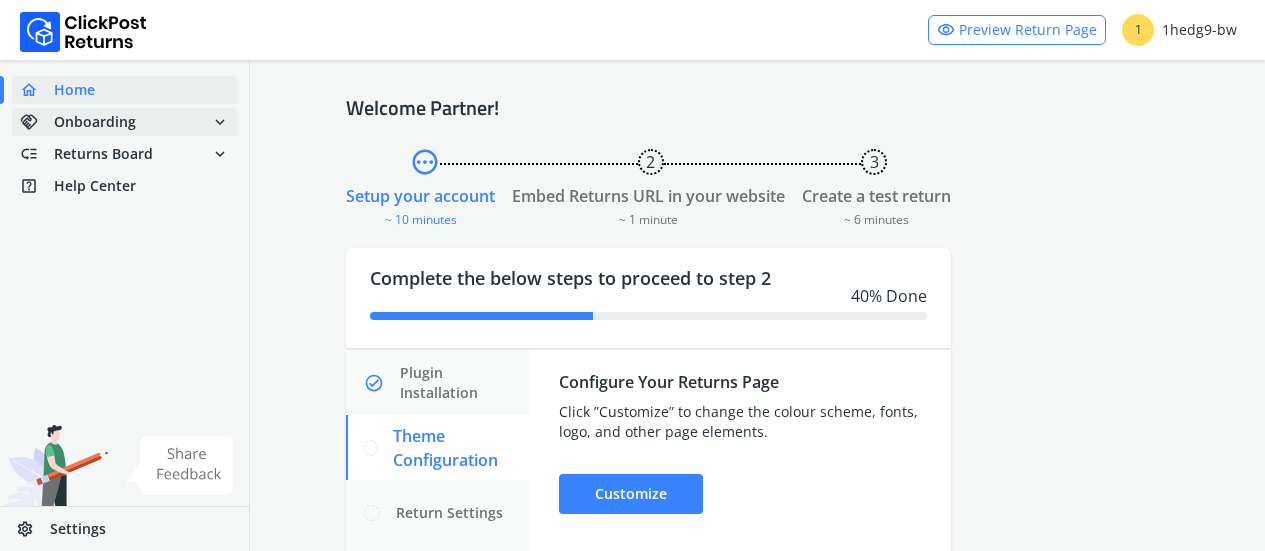 click on "handshake Onboarding expand_more" at bounding box center [124, 122] 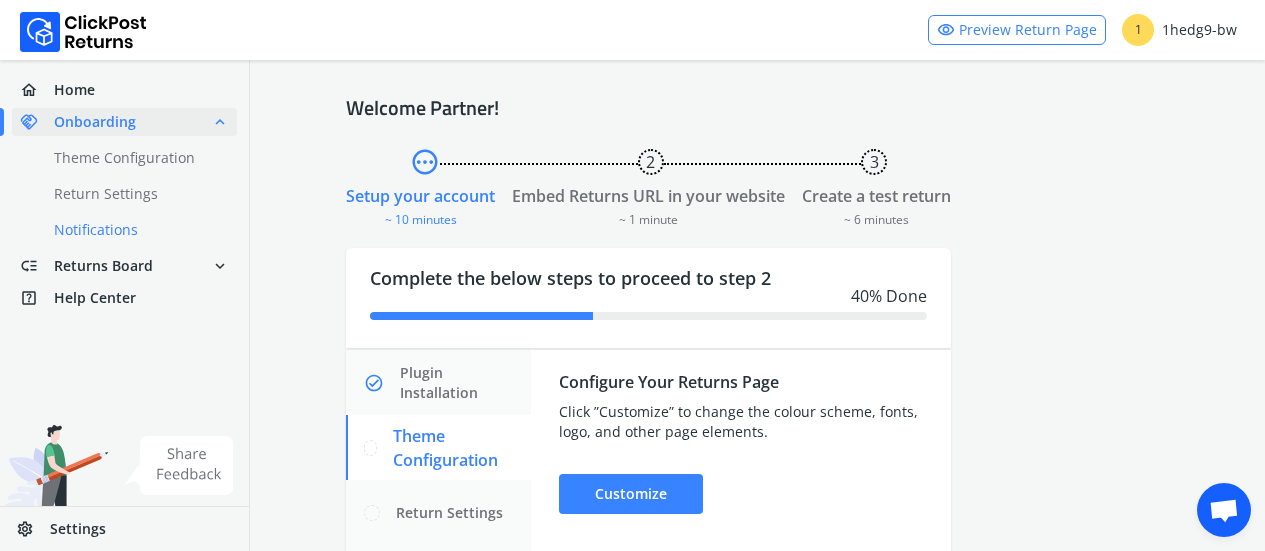 click on "done Notifications" at bounding box center [136, 230] 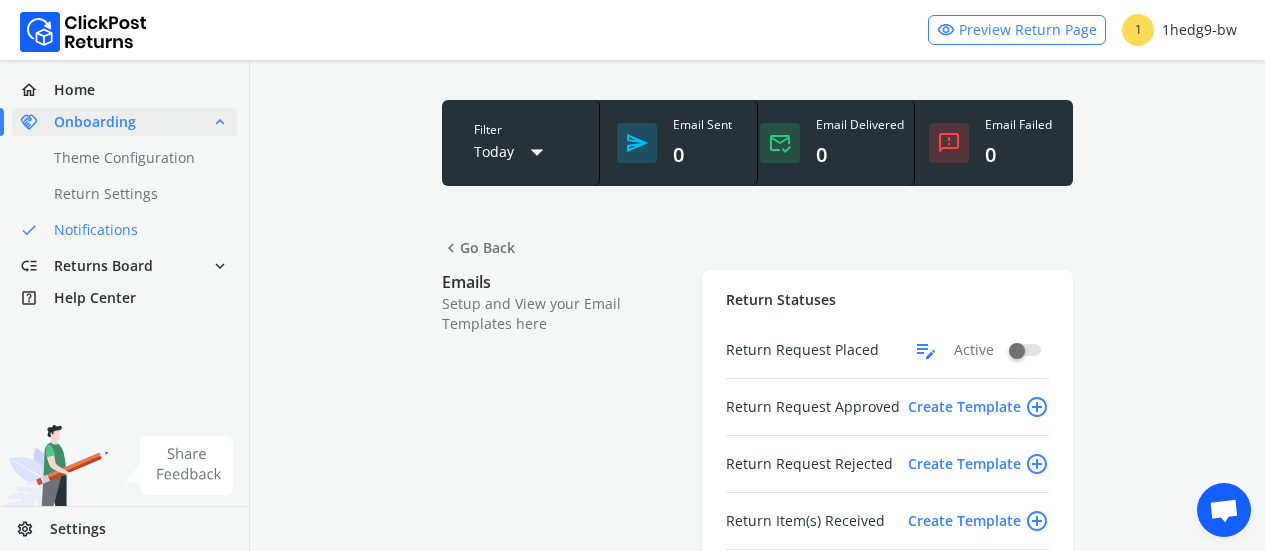 click on "edit_note" at bounding box center (926, 350) 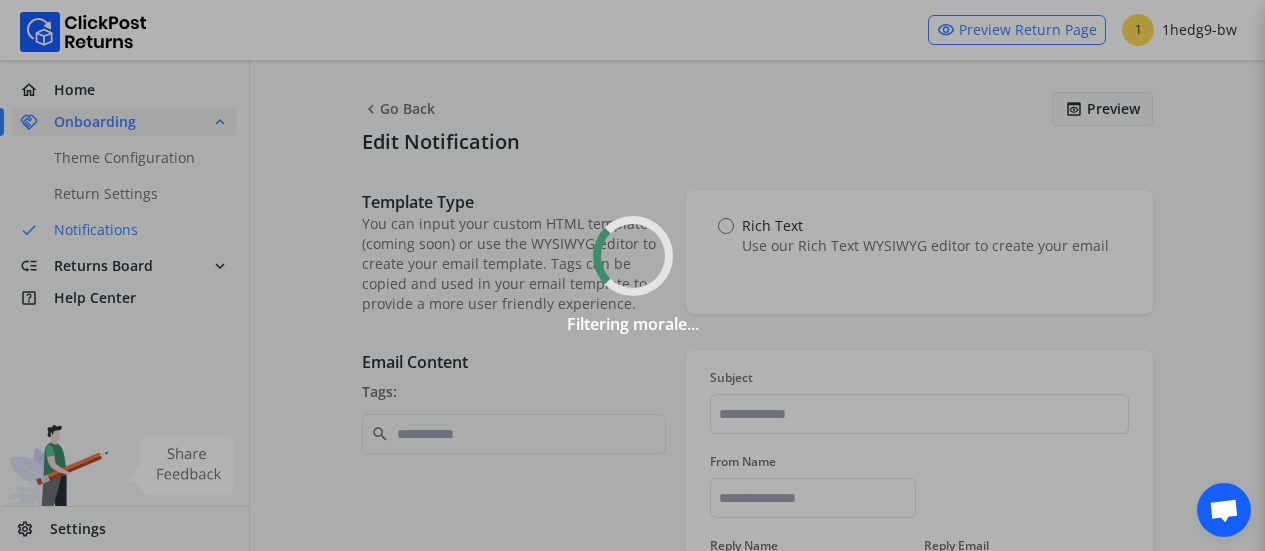 type on "**********" 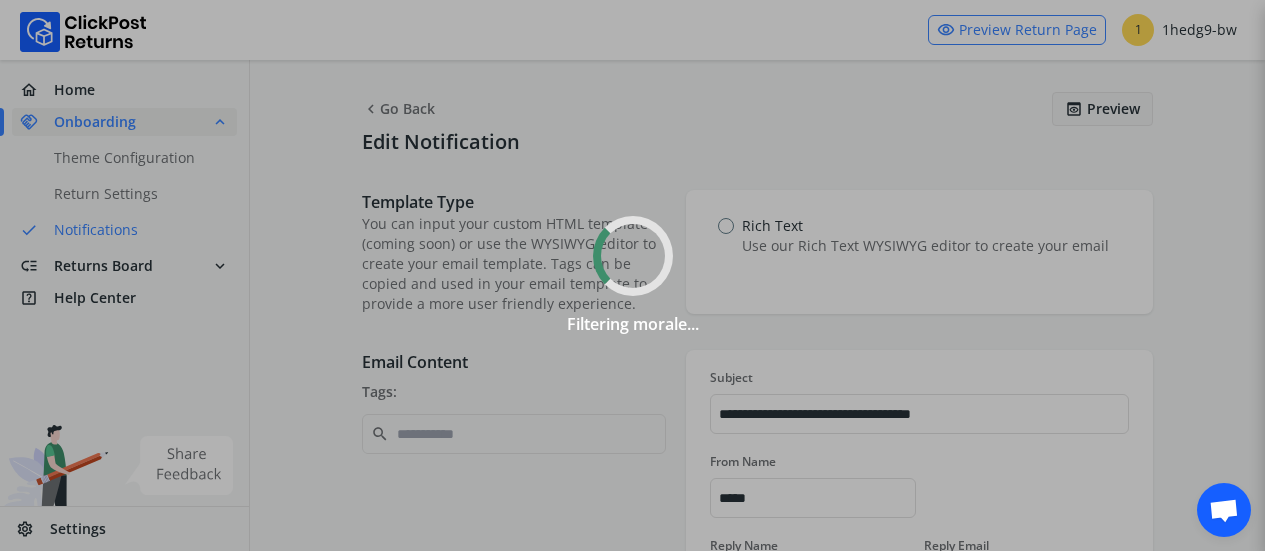 type on "*****" 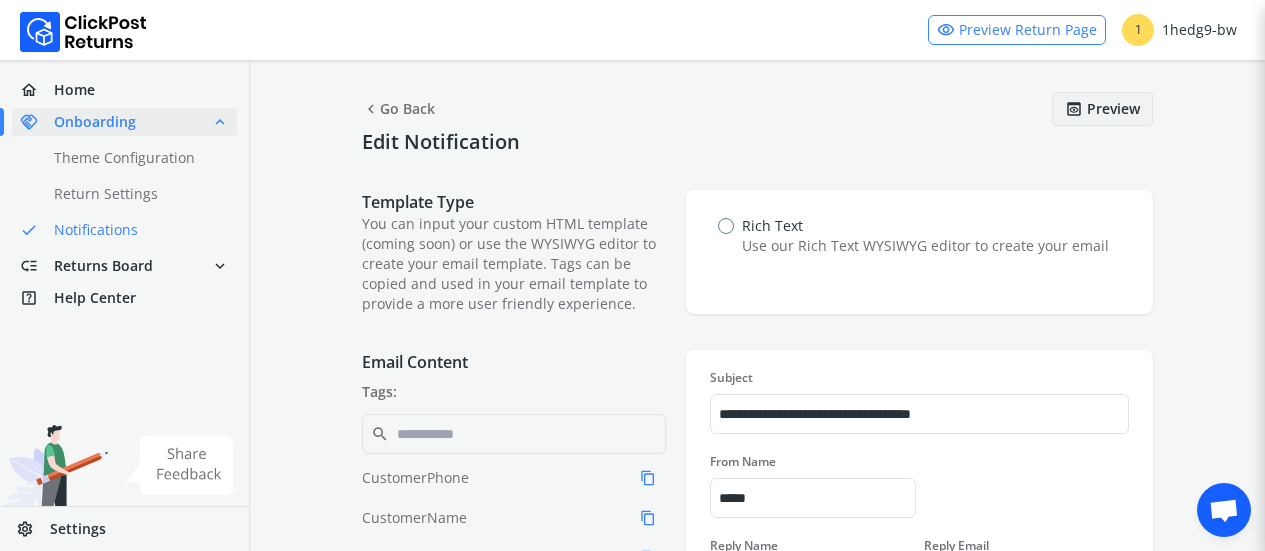 click on "**********" at bounding box center [919, 725] 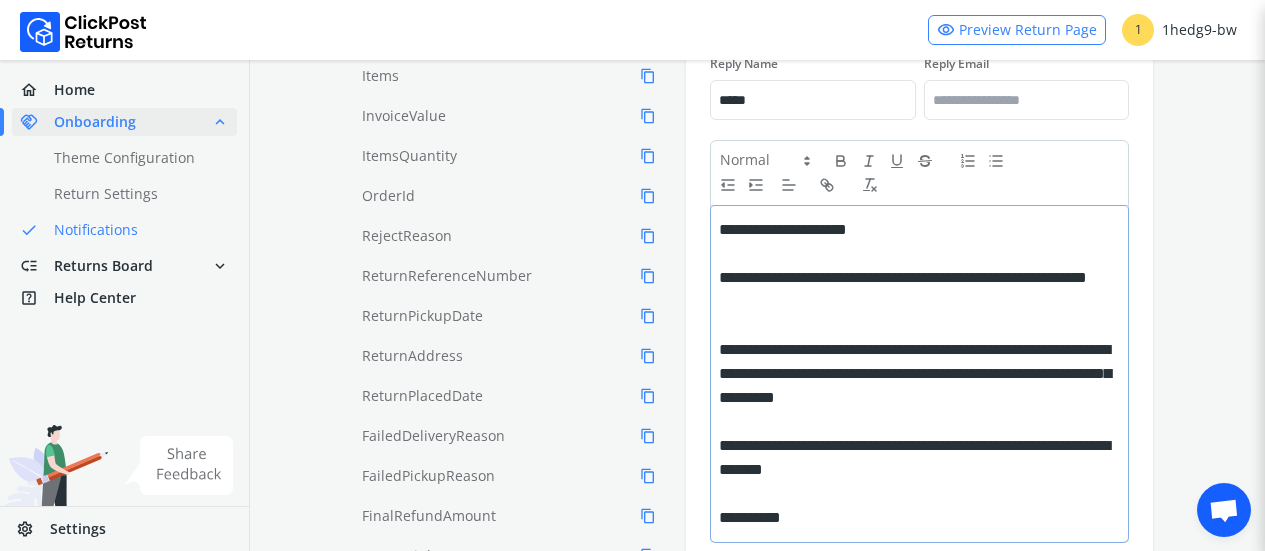 click on "**********" at bounding box center [916, 374] 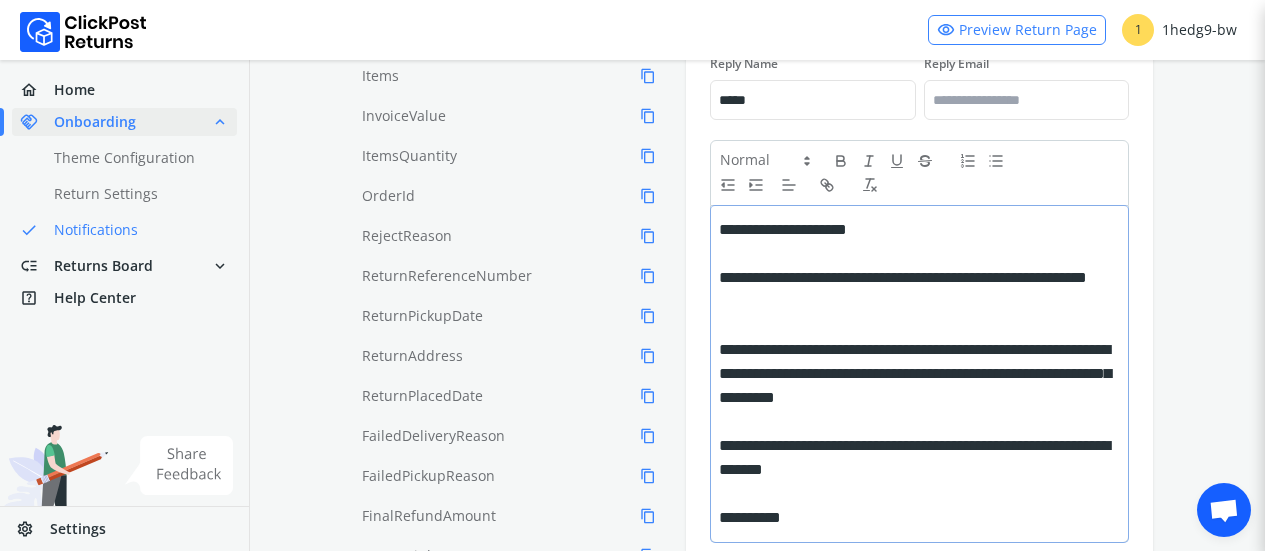 click at bounding box center (916, 422) 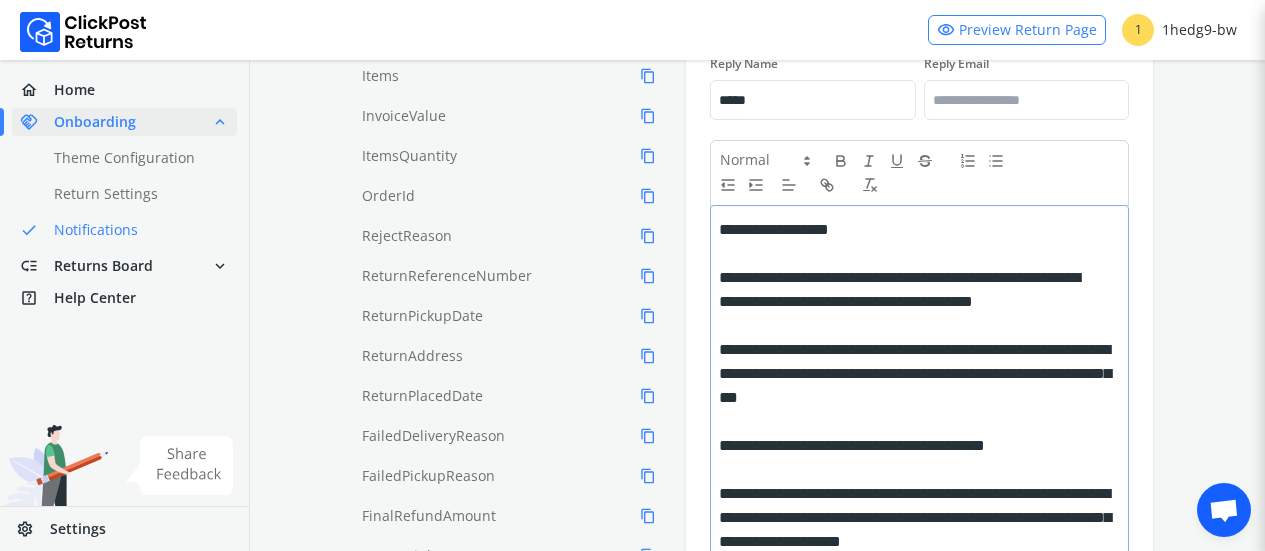 scroll, scrollTop: 537, scrollLeft: 0, axis: vertical 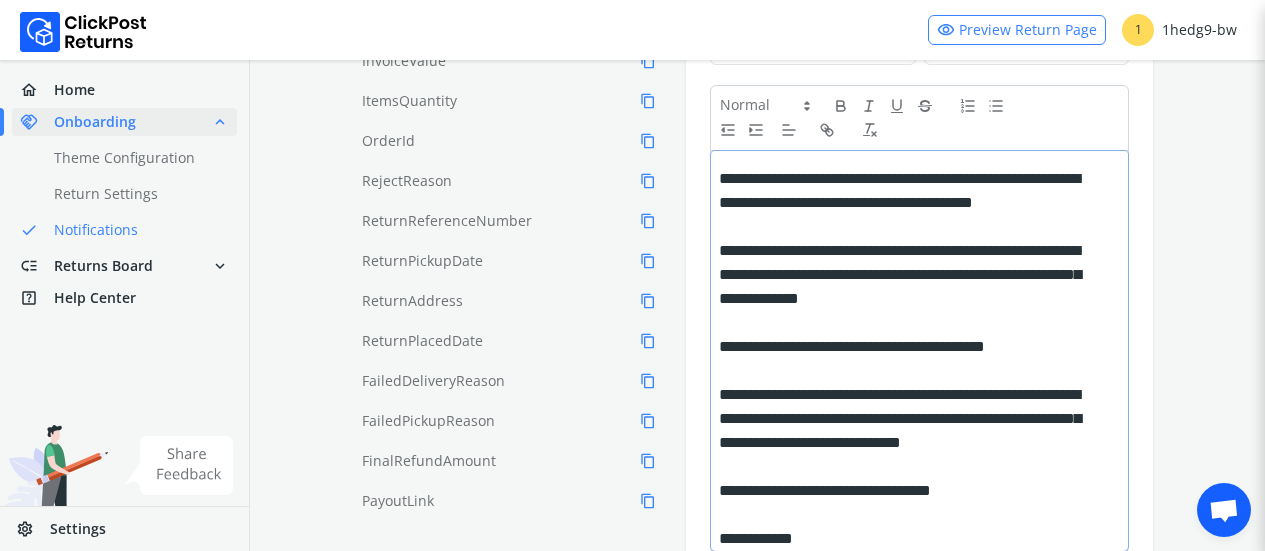 click on "**********" at bounding box center (908, 347) 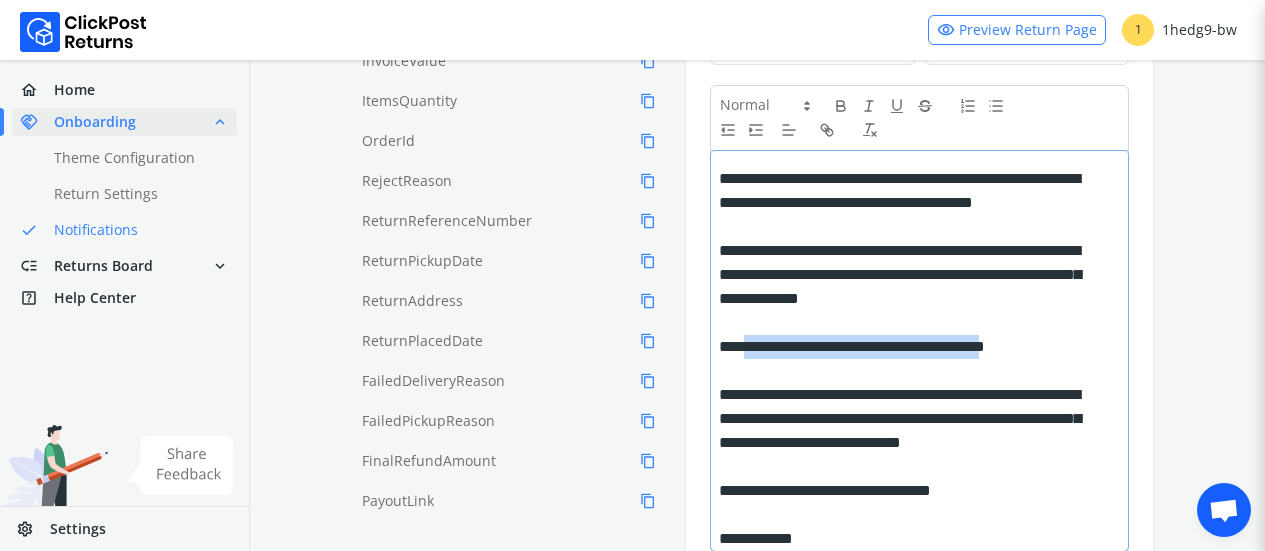 click on "**********" at bounding box center (908, 347) 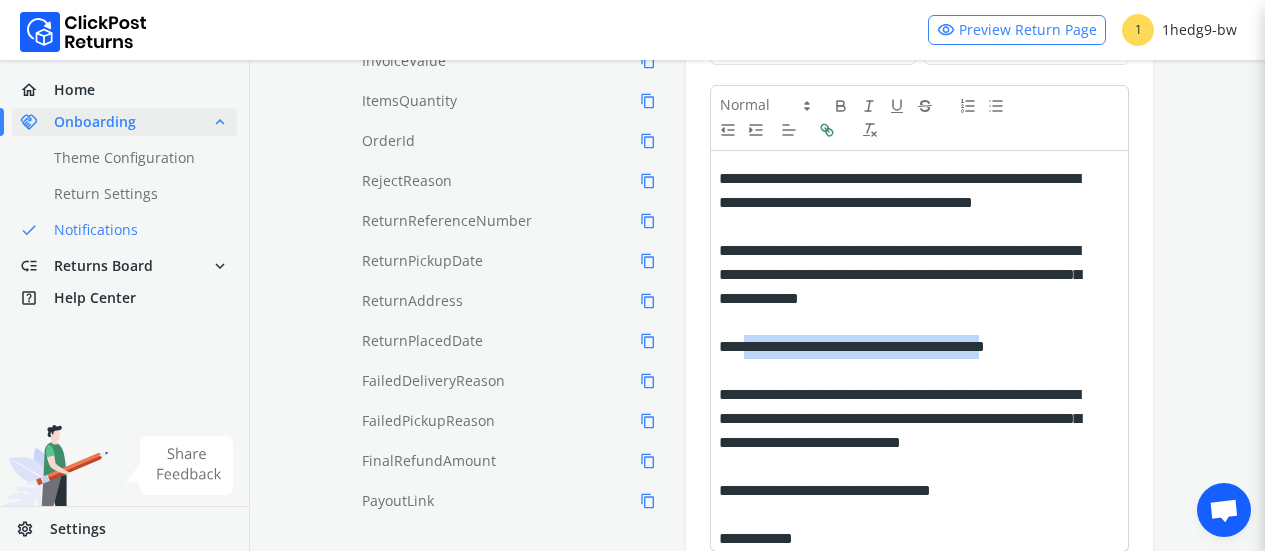 click 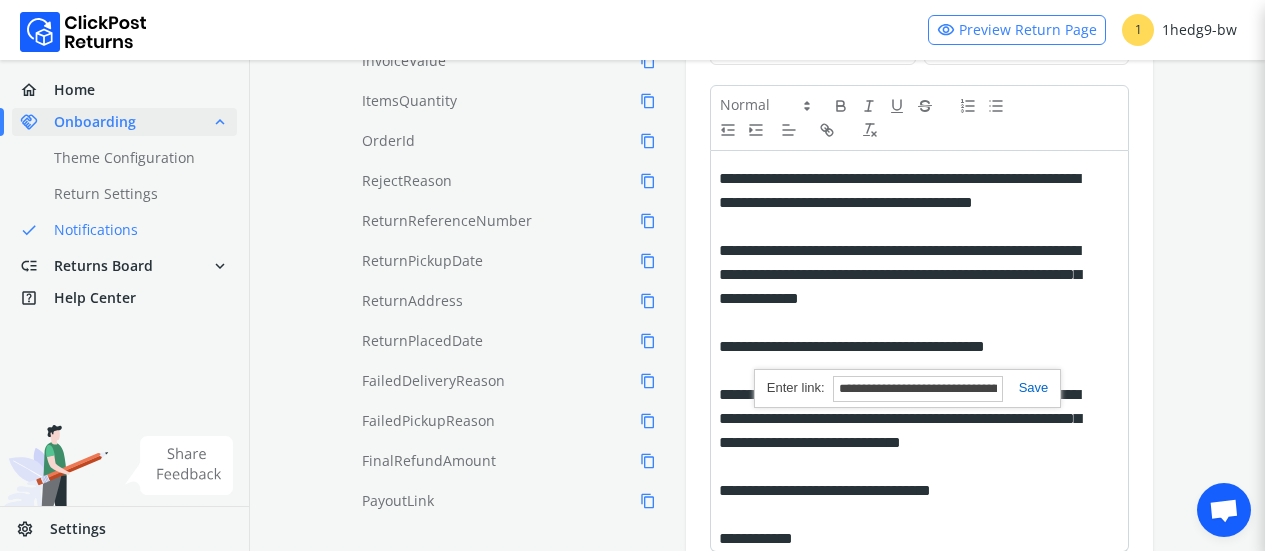 paste on "*" 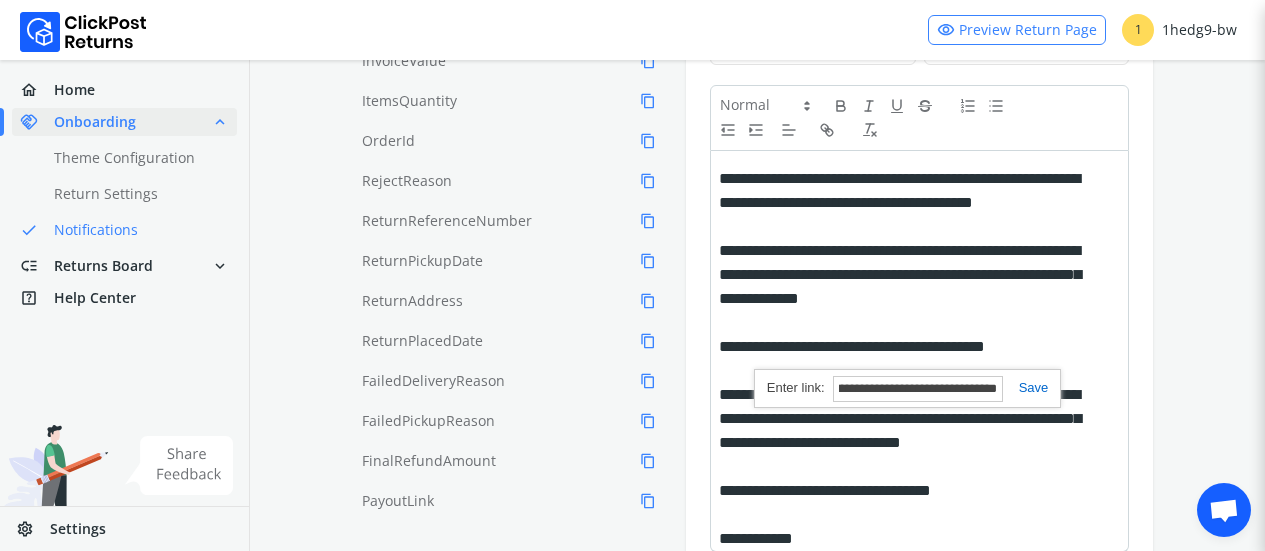 type on "**********" 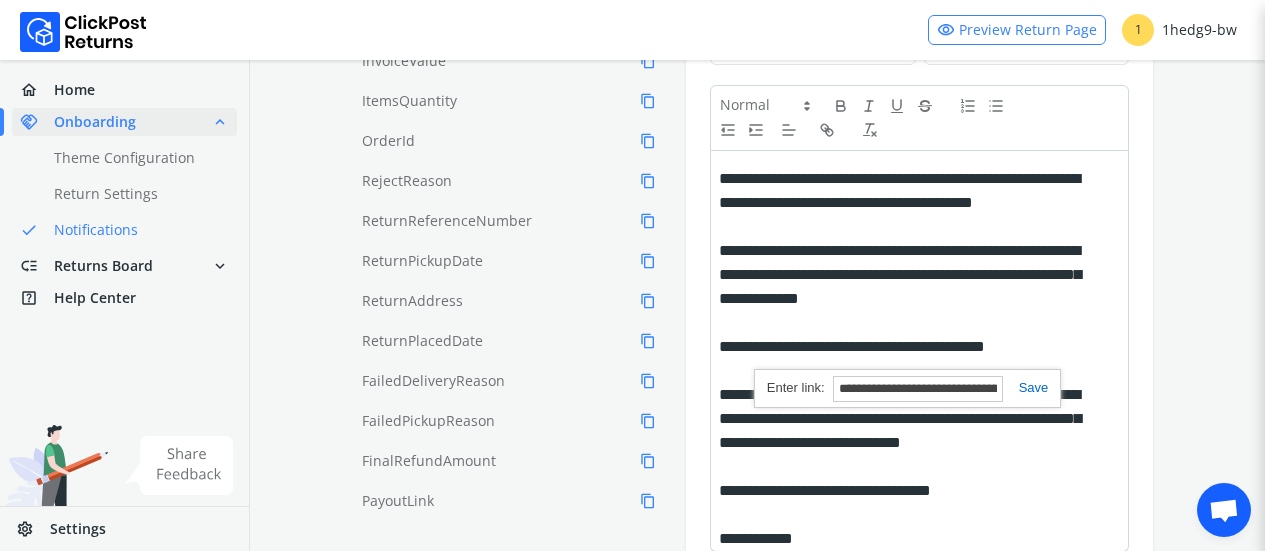 click at bounding box center [1026, 387] 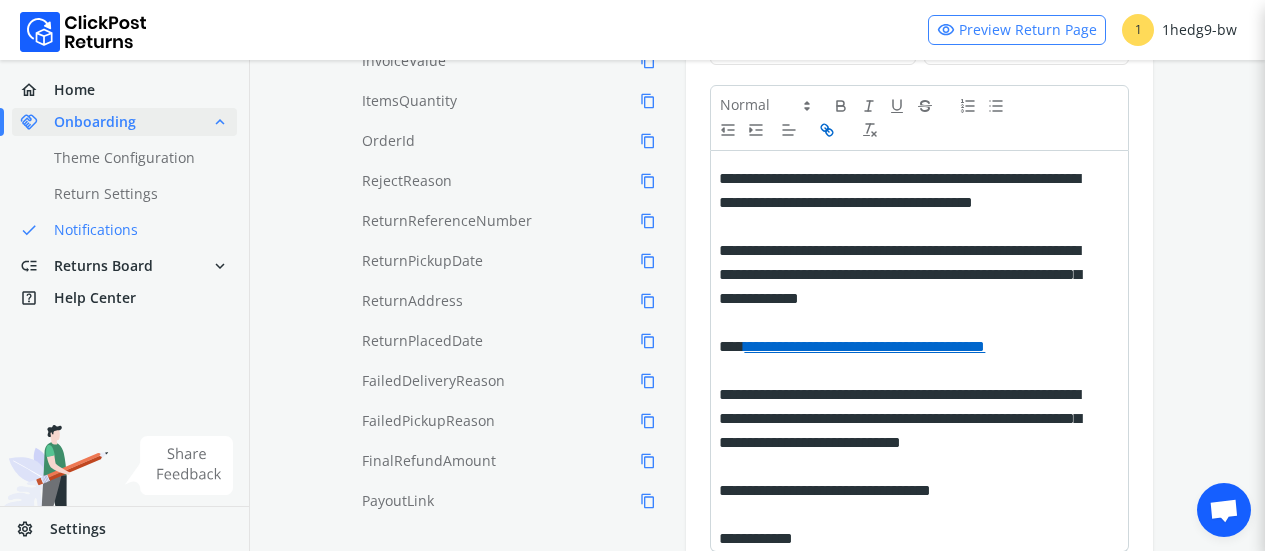 click on "chevron_left Go Back preview Preview Edit Notification Template Type You can input your custom HTML template (coming soon) or use the WYSIWYG editor to create your email template. Tags can be copied and used in your email template to provide a more user friendly experience. Rich Text Use our Rich Text WYSIWYG editor to create your email Email Content Tags: search CustomerPhone   content_copy CustomerName   content_copy Items   content_copy InvoiceValue   content_copy ItemsQuantity   content_copy OrderId   content_copy RejectReason   content_copy ReturnReferenceNumber   content_copy ReturnPickupDate   content_copy ReturnAddress   content_copy ReturnPlacedDate   content_copy FailedDeliveryReason   content_copy FailedPickupReason   content_copy FinalRefundAmount   content_copy PayoutLink   content_copy DropStartTime   content_copy DropEndTime   content_copy PickupName   content_copy PickupAddress   content_copy CustomerFirstName   content_copy DiscountCouponCode   content_copy DropOTP   content_copy ReturnOTP" at bounding box center [757, 149] 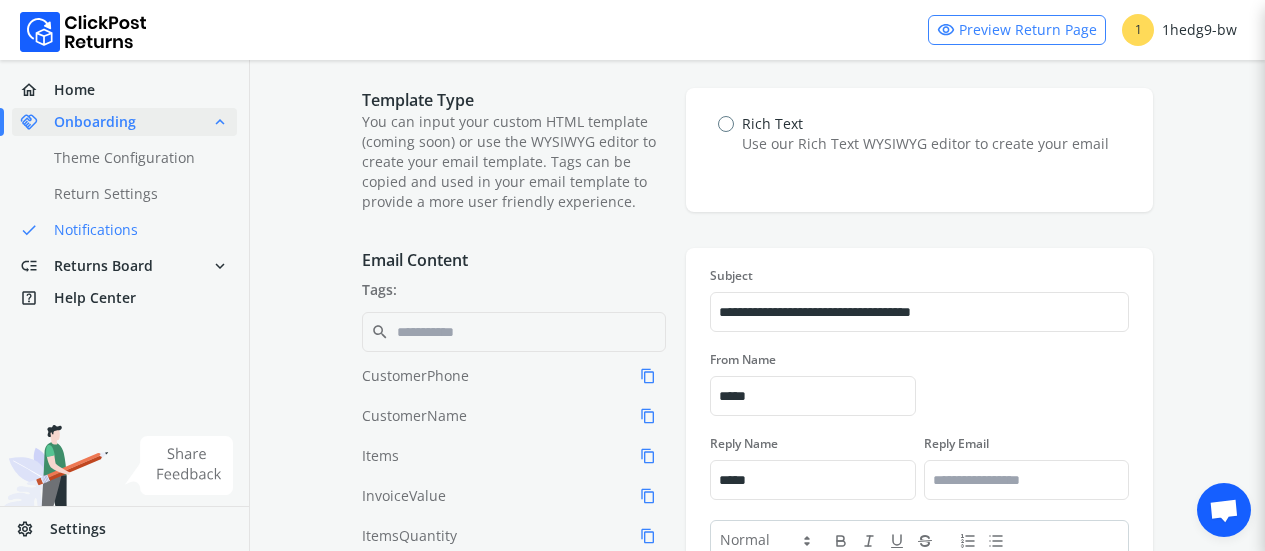 scroll, scrollTop: 55, scrollLeft: 0, axis: vertical 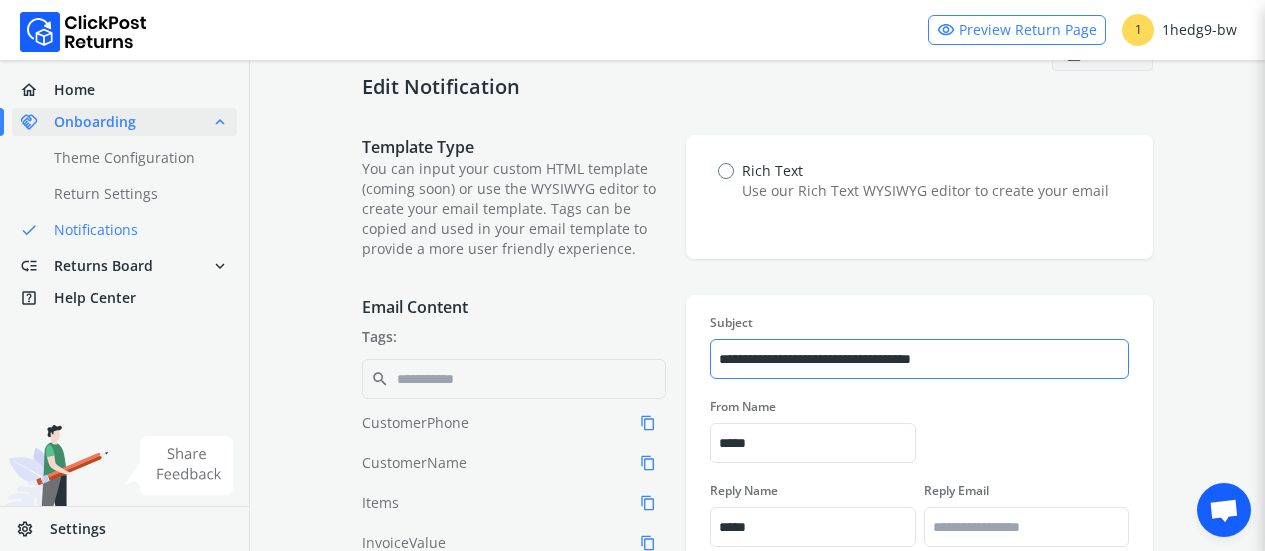 click on "**********" at bounding box center [919, 359] 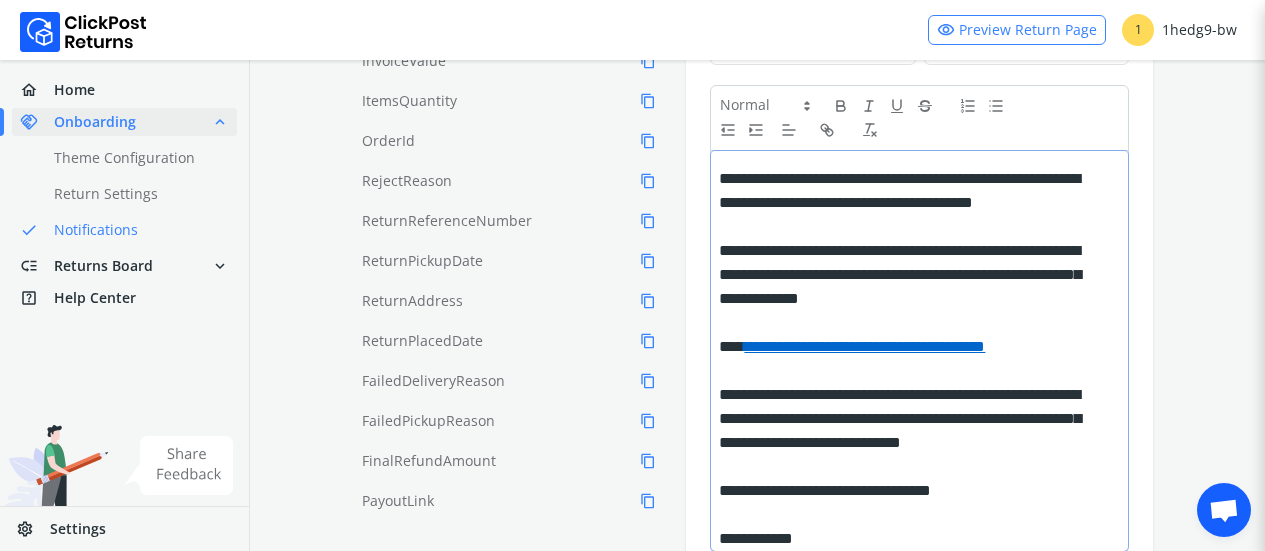 click on "**********" at bounding box center (919, 351) 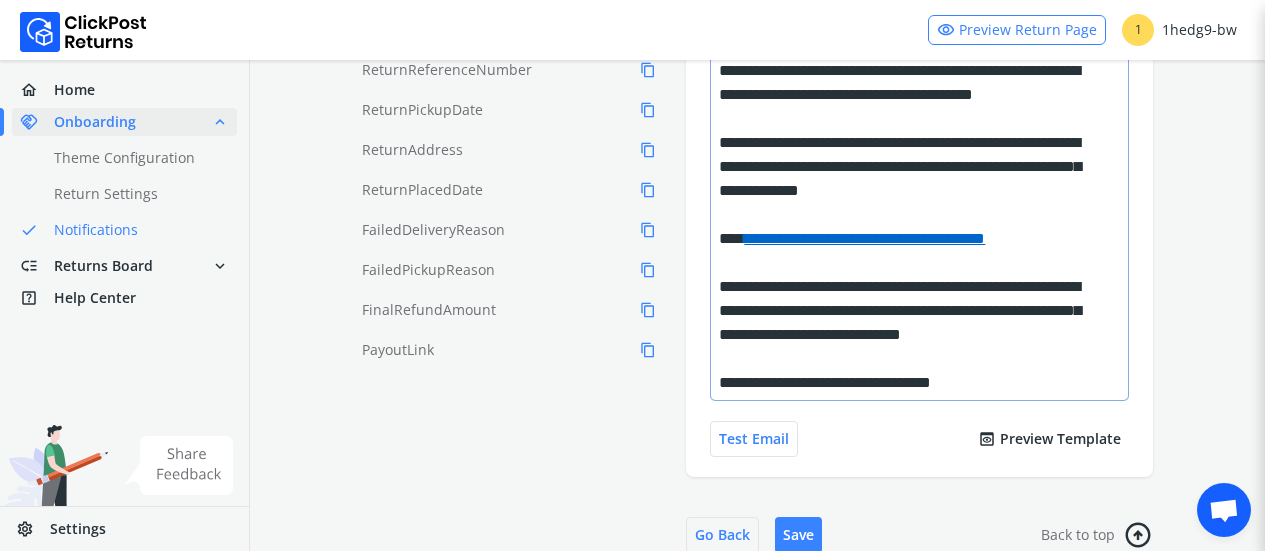 scroll, scrollTop: 0, scrollLeft: 0, axis: both 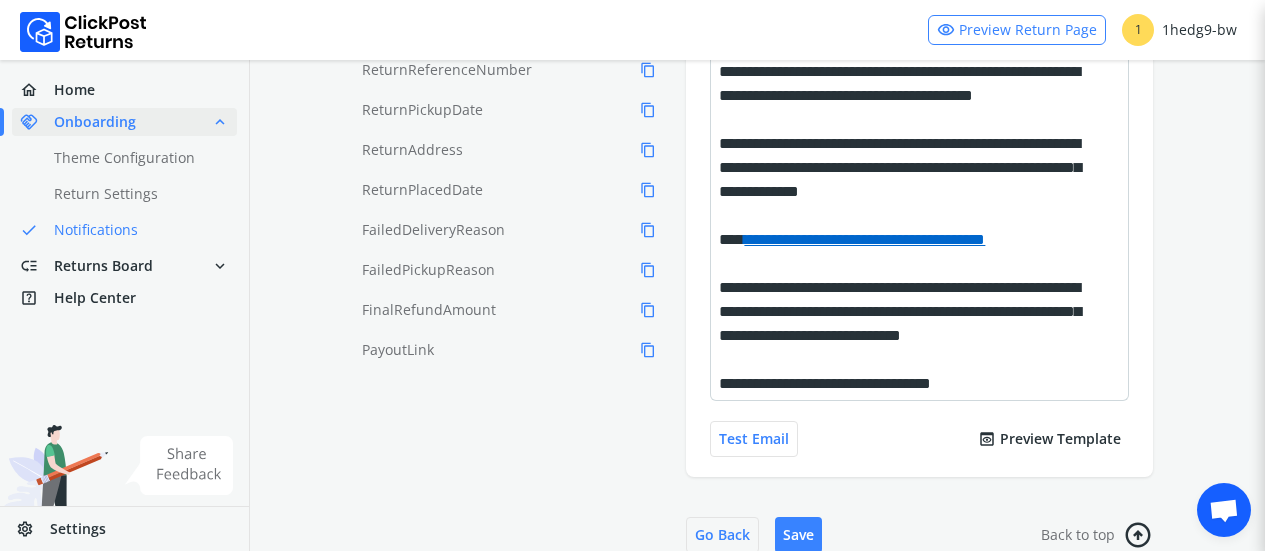 click on "chevron_left Go Back preview Preview Edit Notification Template Type You can input your custom HTML template (coming soon) or use the WYSIWYG editor to create your email template. Tags can be copied and used in your email template to provide a more user friendly experience. Rich Text Use our Rich Text WYSIWYG editor to create your email Email Content Tags: search CustomerPhone   content_copy CustomerName   content_copy Items   content_copy InvoiceValue   content_copy ItemsQuantity   content_copy OrderId   content_copy RejectReason   content_copy ReturnReferenceNumber   content_copy ReturnPickupDate   content_copy ReturnAddress   content_copy ReturnPlacedDate   content_copy FailedDeliveryReason   content_copy FailedPickupReason   content_copy FinalRefundAmount   content_copy PayoutLink   content_copy DropStartTime   content_copy DropEndTime   content_copy PickupName   content_copy PickupAddress   content_copy CustomerFirstName   content_copy DiscountCouponCode   content_copy DropOTP   content_copy ReturnOTP" at bounding box center [757, -2] 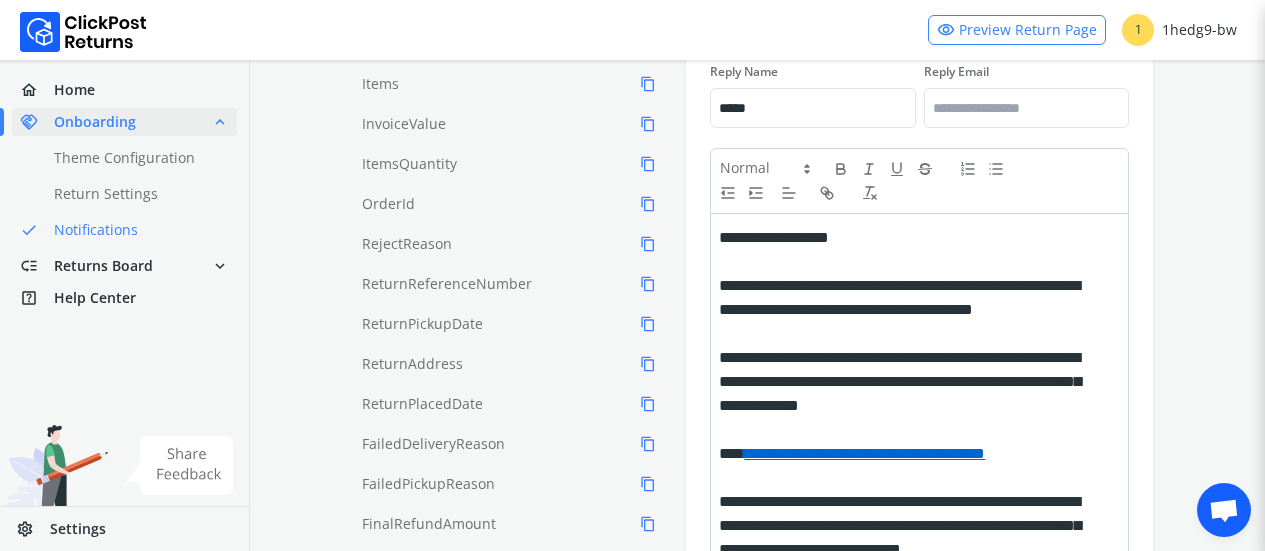 scroll, scrollTop: 408, scrollLeft: 0, axis: vertical 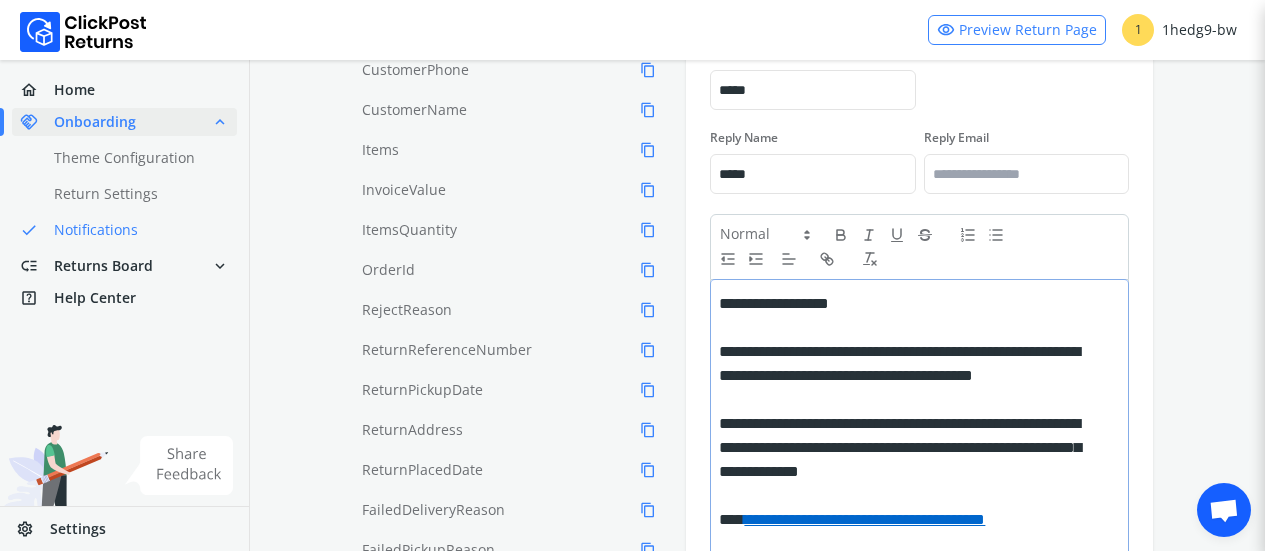 click on "**********" at bounding box center [908, 304] 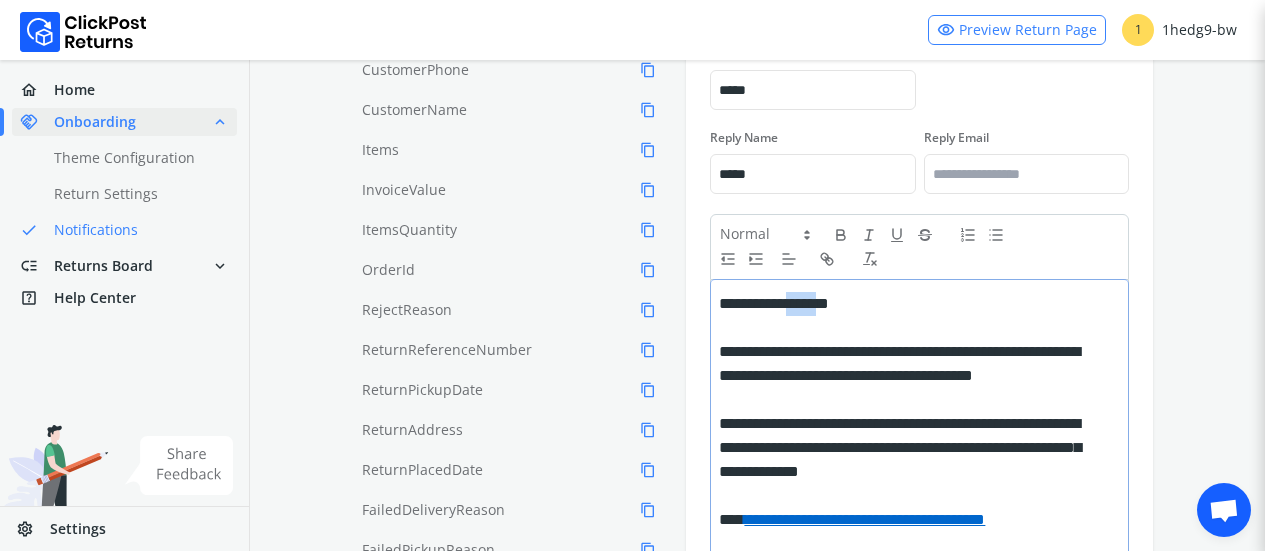 click on "**********" at bounding box center (908, 304) 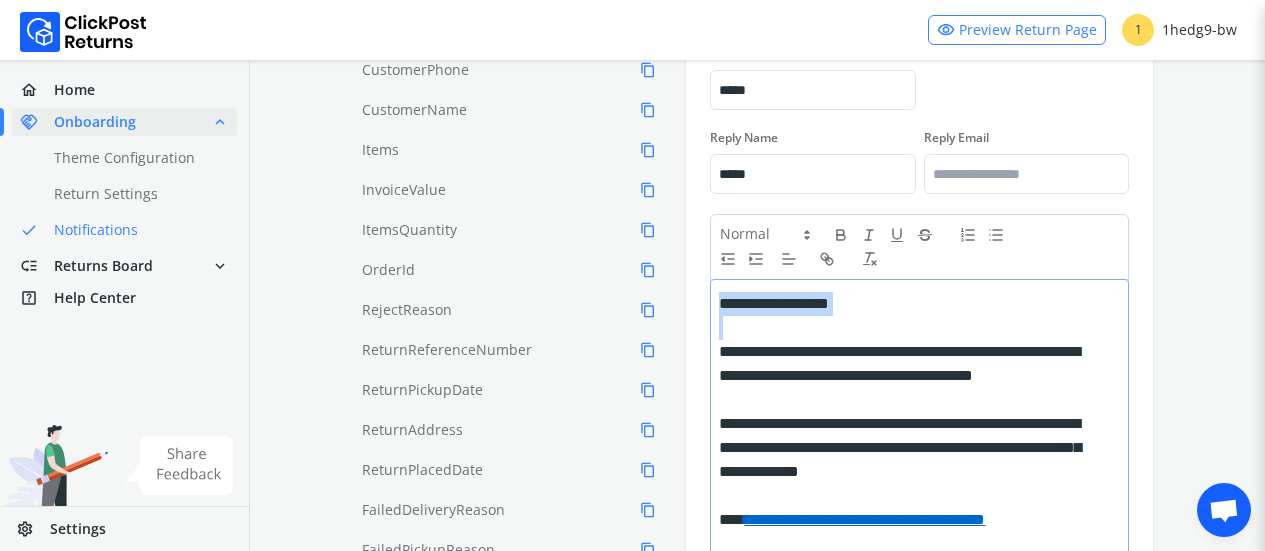 click on "**********" at bounding box center (908, 304) 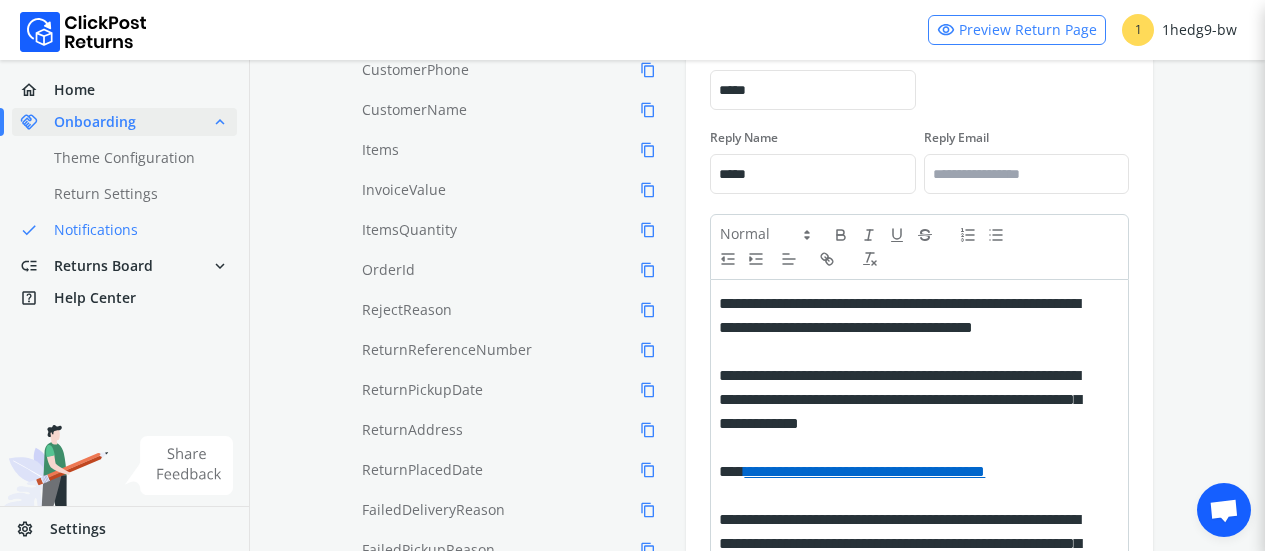 click on "Reply Email" at bounding box center (1026, 138) 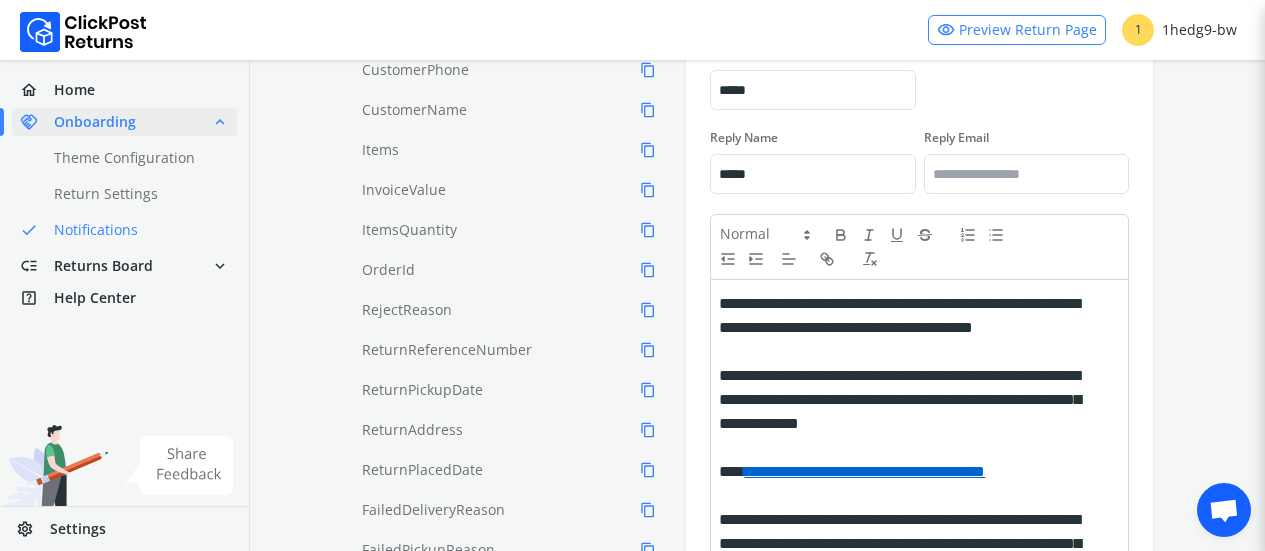 click on "Reply Email" at bounding box center (1026, 174) 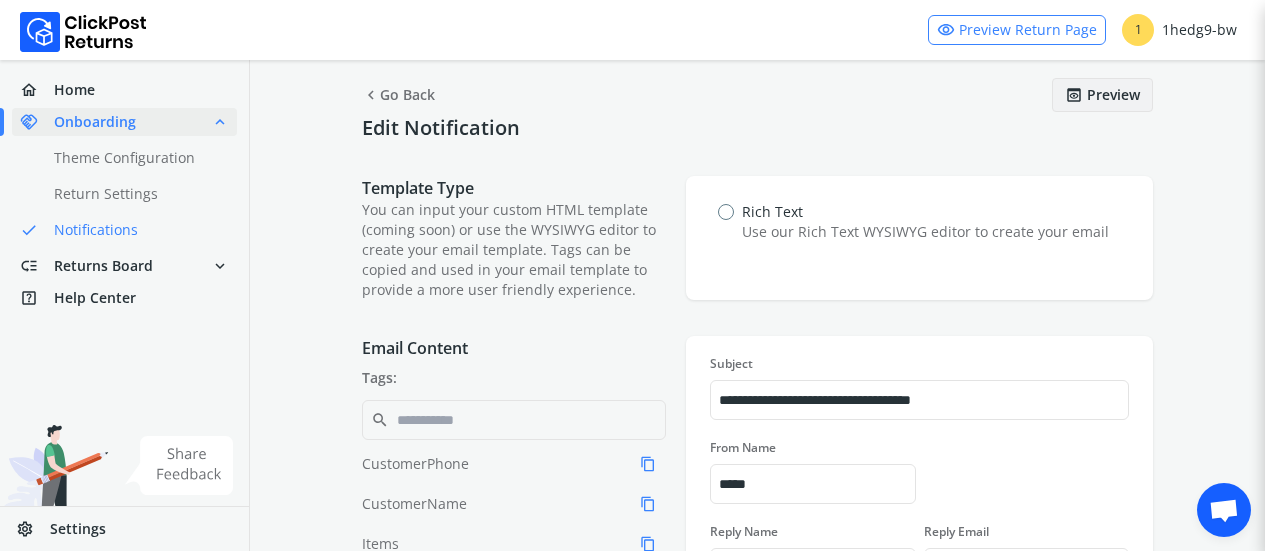 scroll, scrollTop: 0, scrollLeft: 0, axis: both 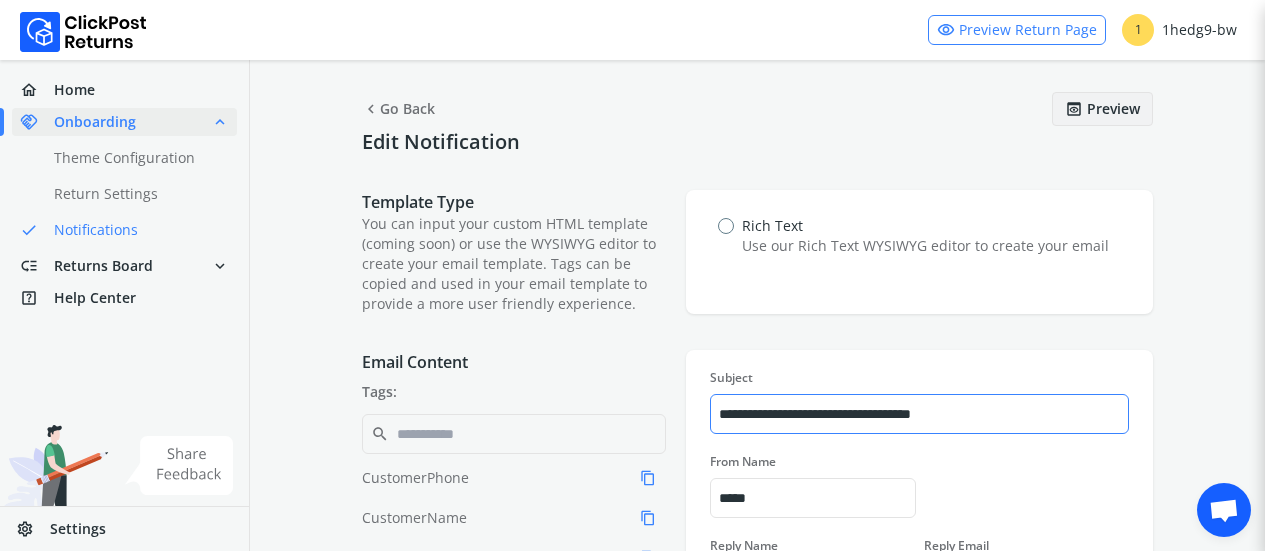 click on "**********" at bounding box center (919, 414) 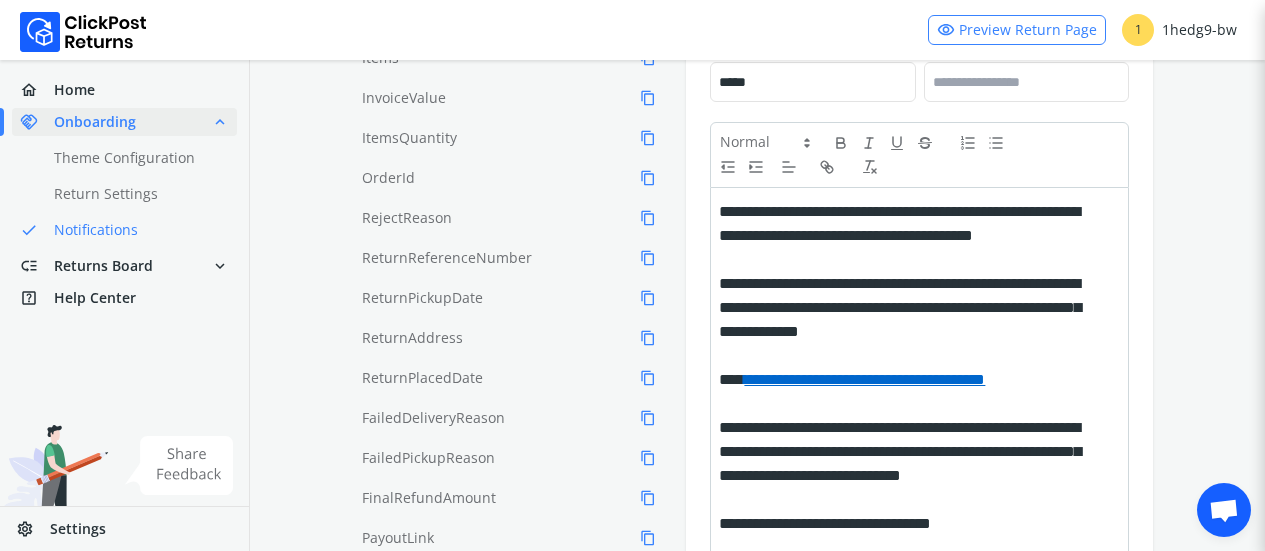 scroll, scrollTop: 762, scrollLeft: 0, axis: vertical 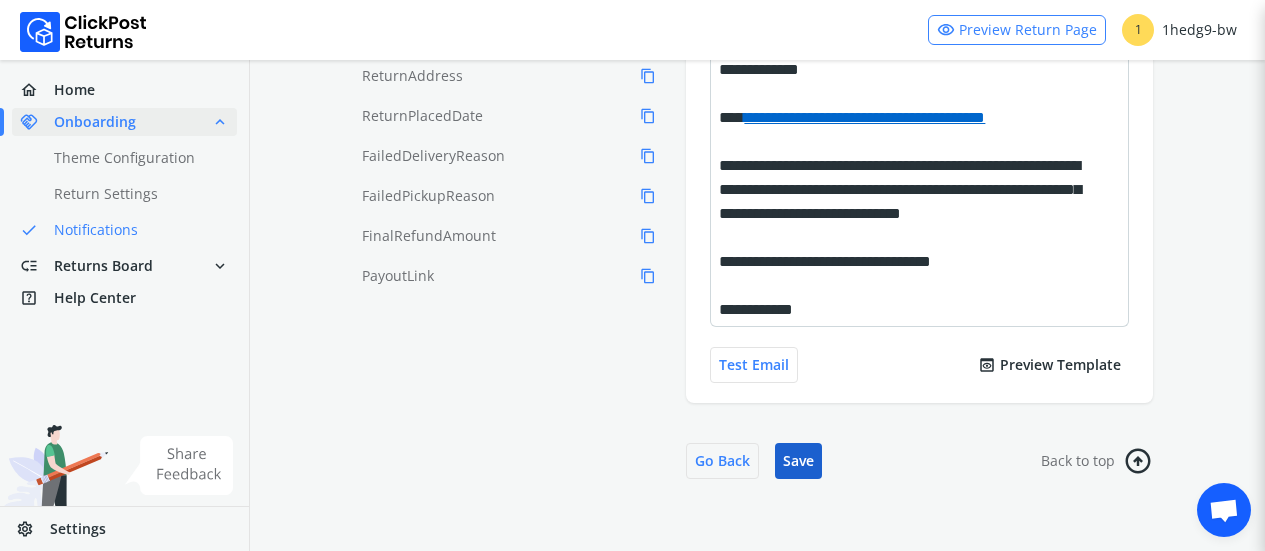 type on "**********" 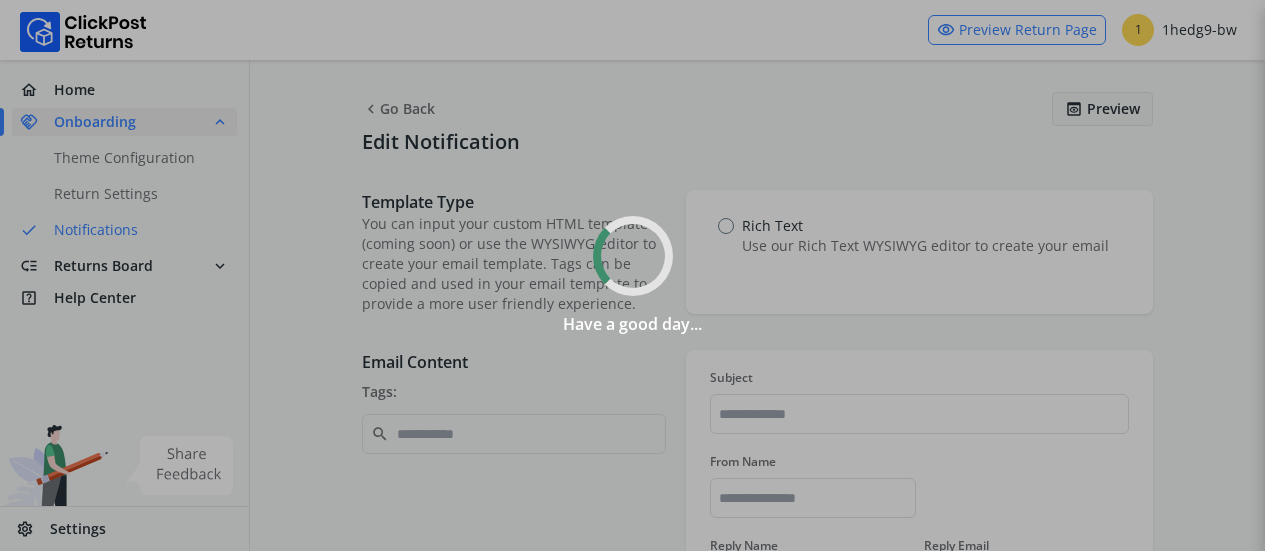 type on "**********" 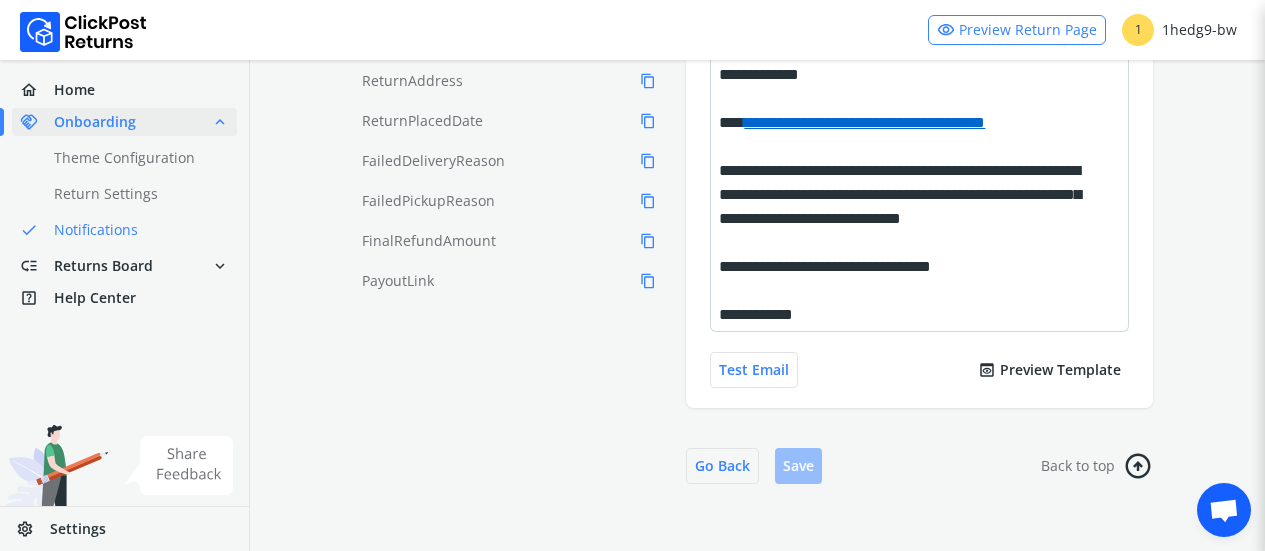 scroll, scrollTop: 762, scrollLeft: 0, axis: vertical 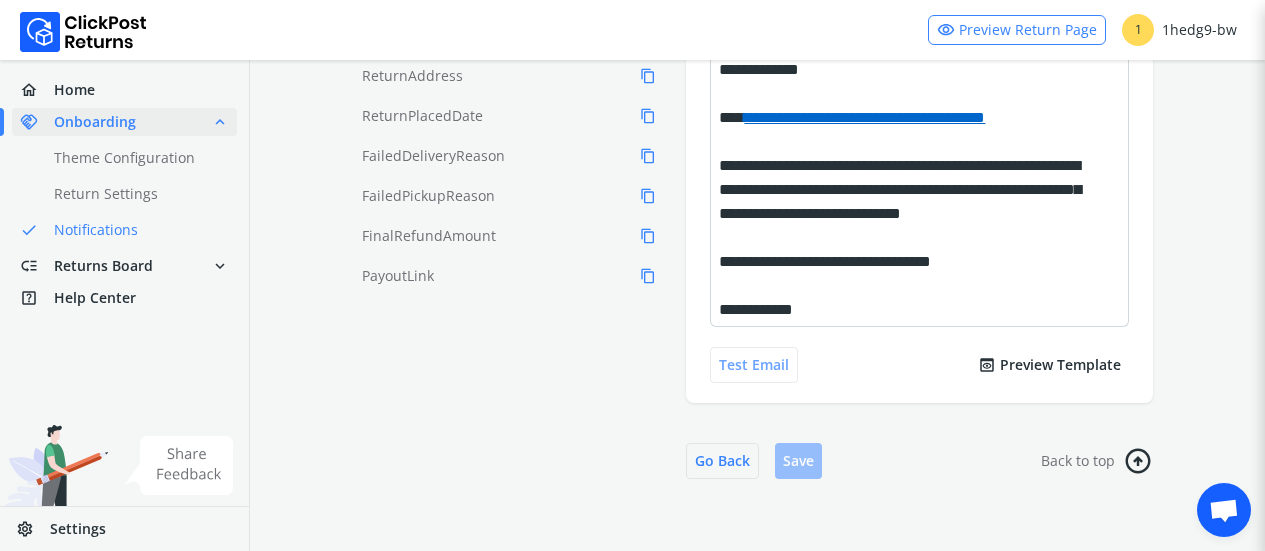 click on "Test Email" at bounding box center [754, 365] 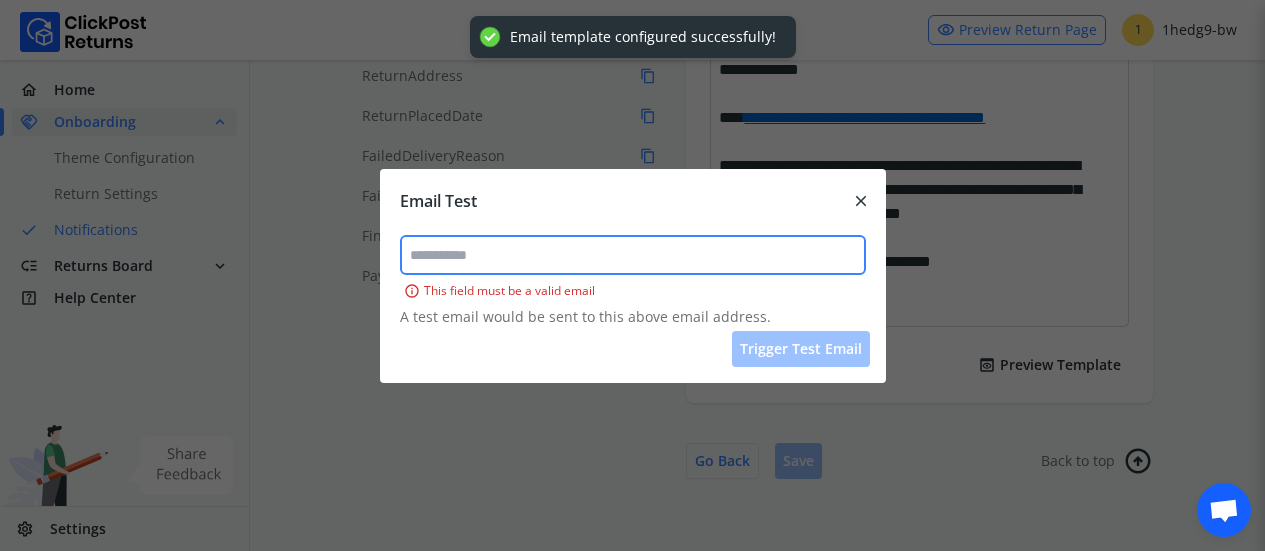 click at bounding box center [633, 255] 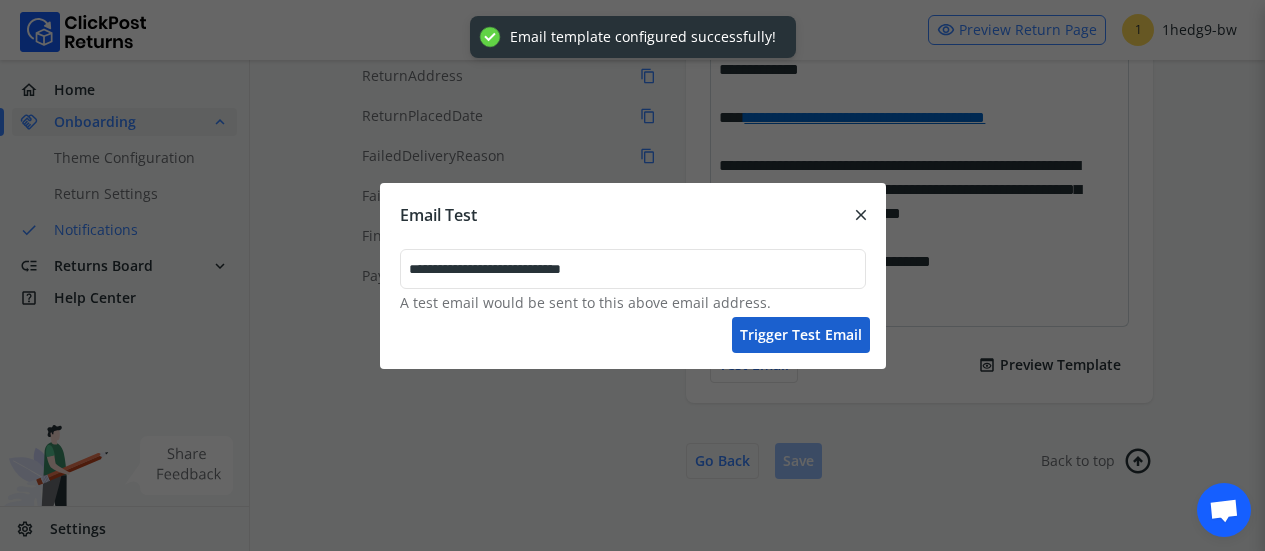 type on "**********" 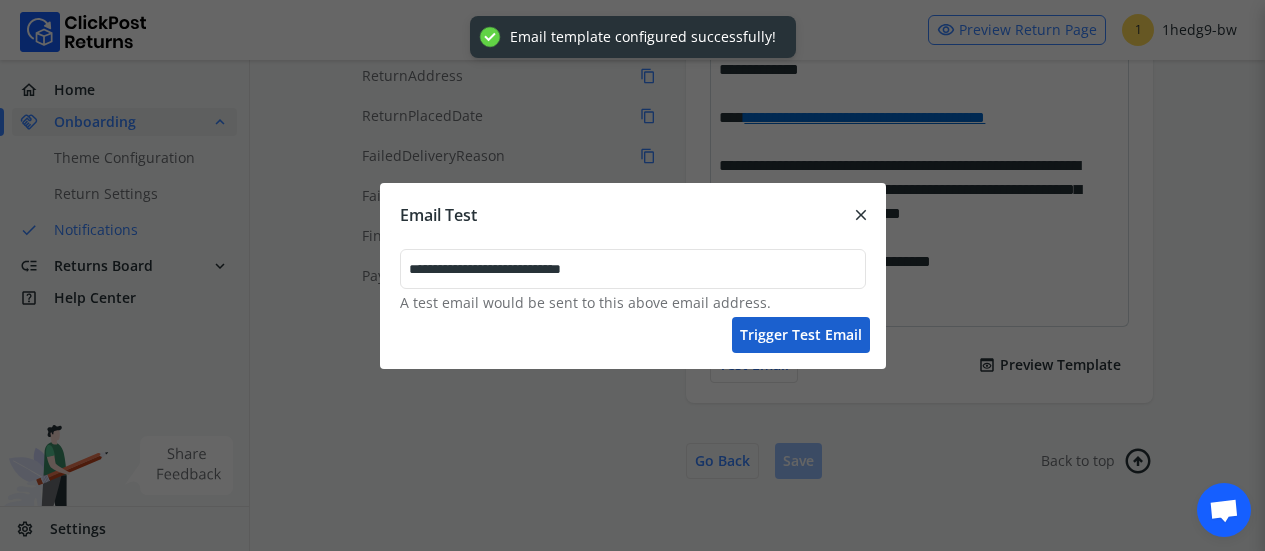 click on "Trigger test email" at bounding box center (801, 335) 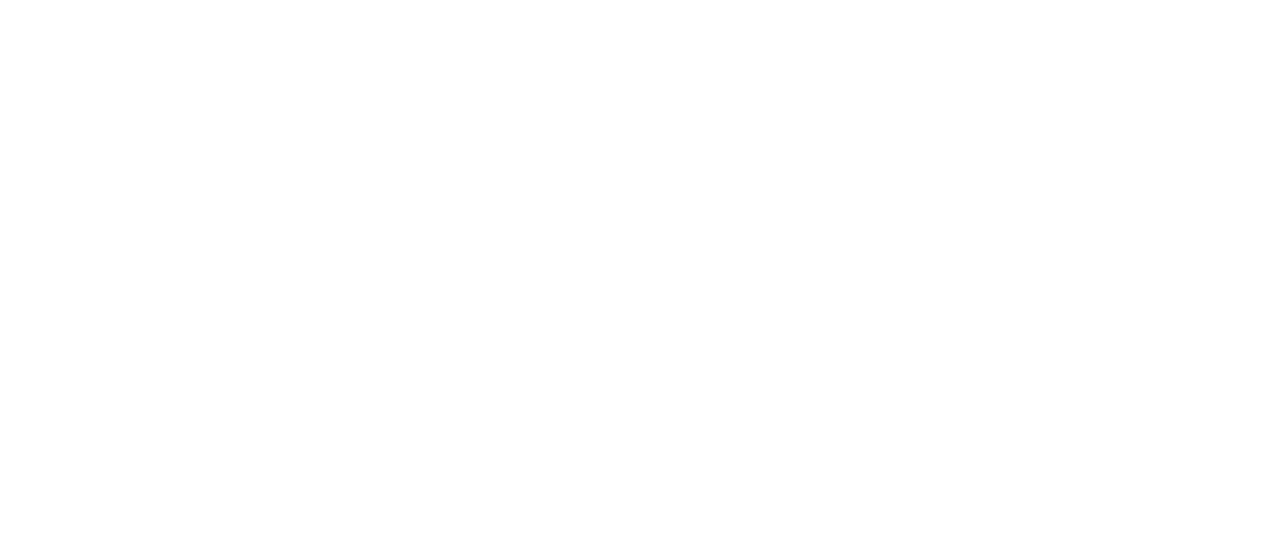 scroll, scrollTop: 0, scrollLeft: 0, axis: both 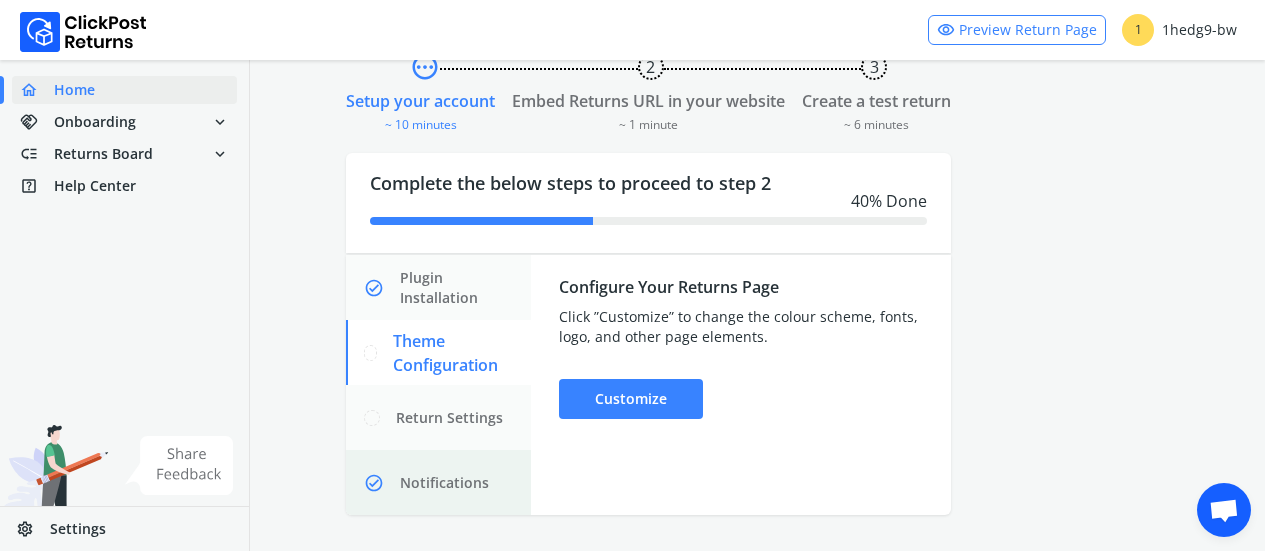 click on "check_circle" at bounding box center [380, 483] 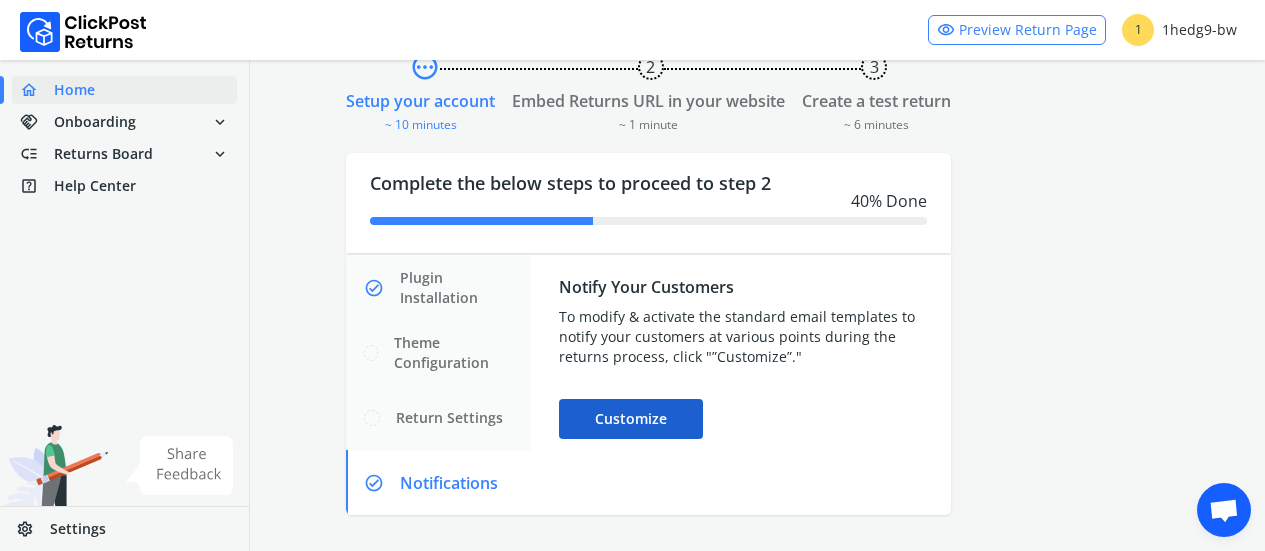 click on "Customize" at bounding box center (631, 419) 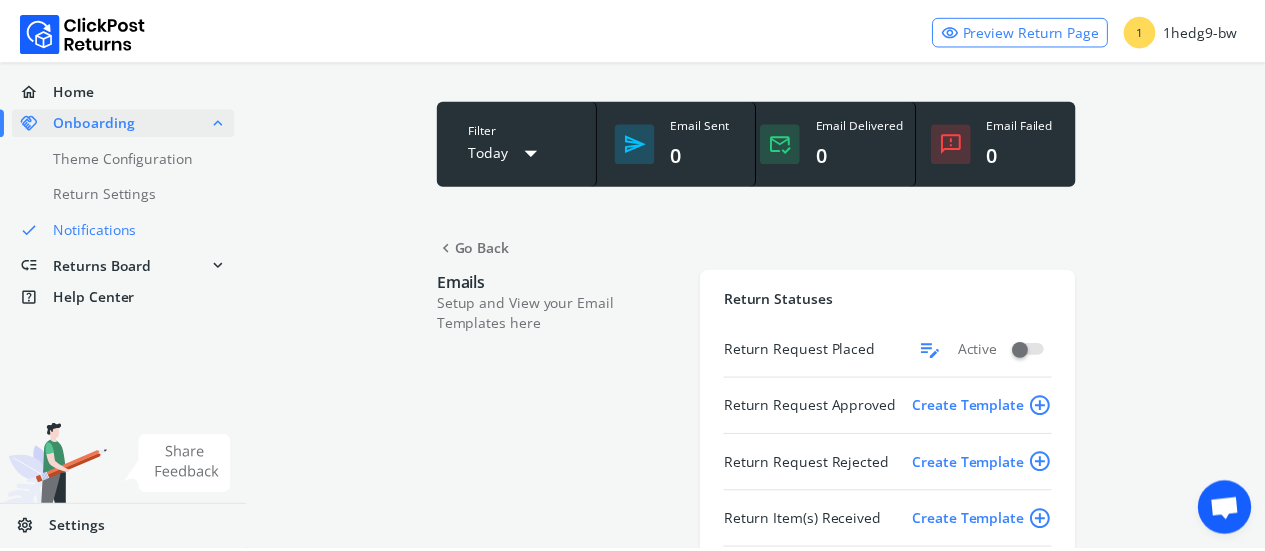 scroll, scrollTop: 0, scrollLeft: 0, axis: both 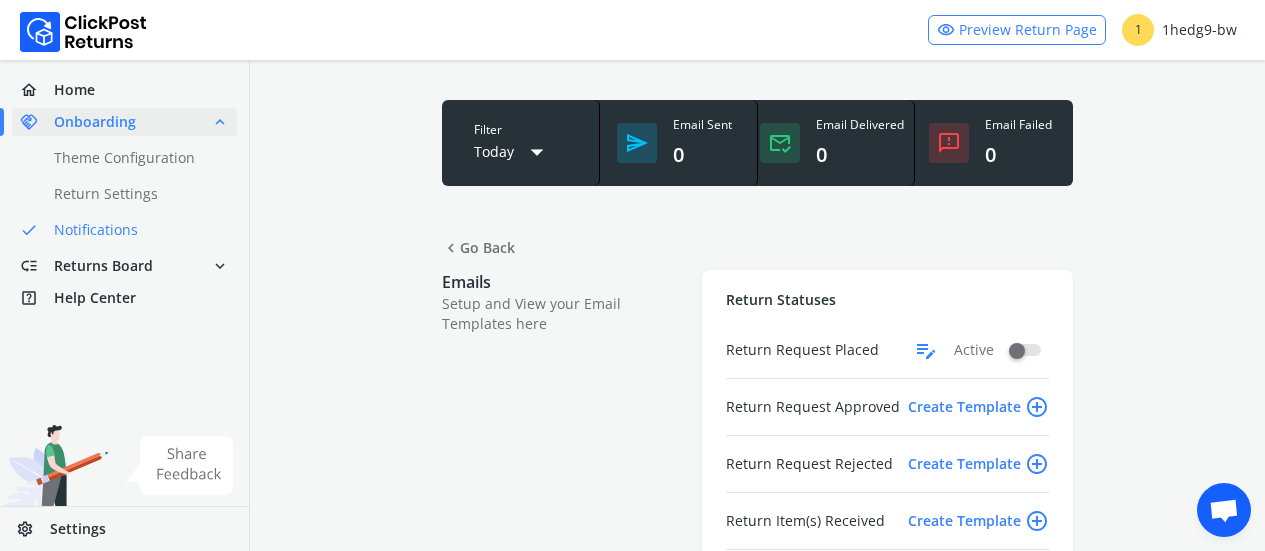 click on "edit_note" at bounding box center [926, 350] 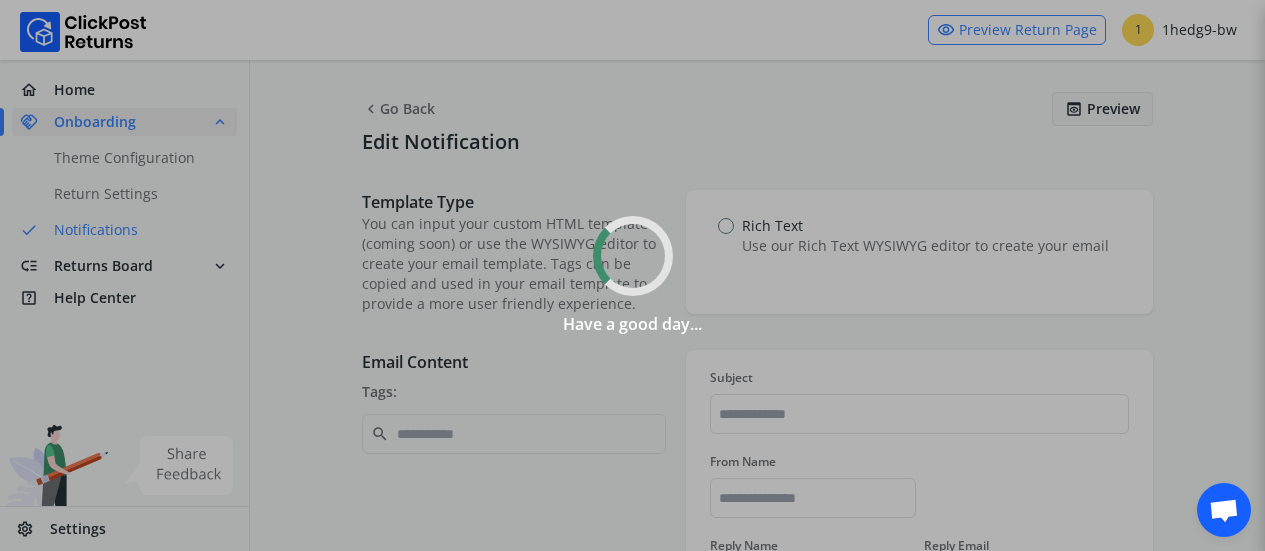 type on "**********" 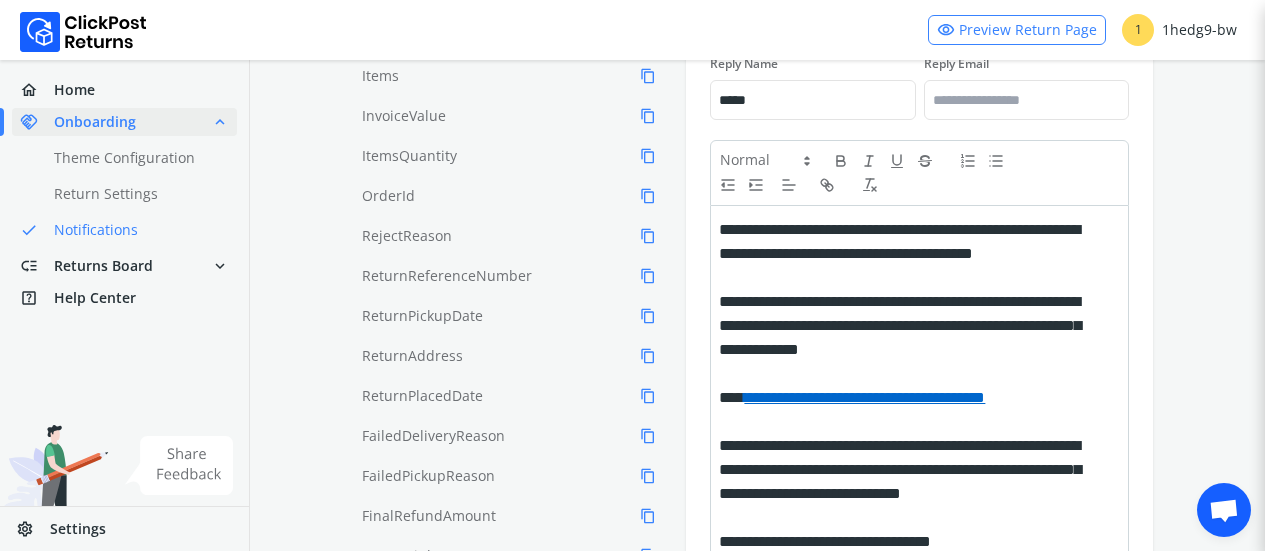 scroll, scrollTop: 762, scrollLeft: 0, axis: vertical 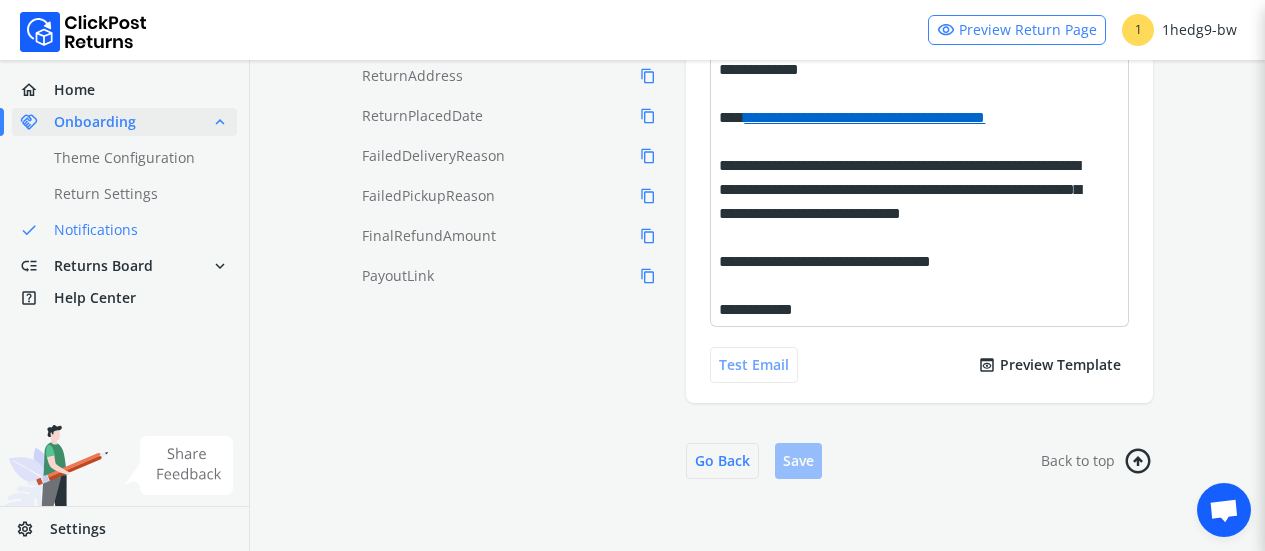 click on "Test Email" at bounding box center [754, 365] 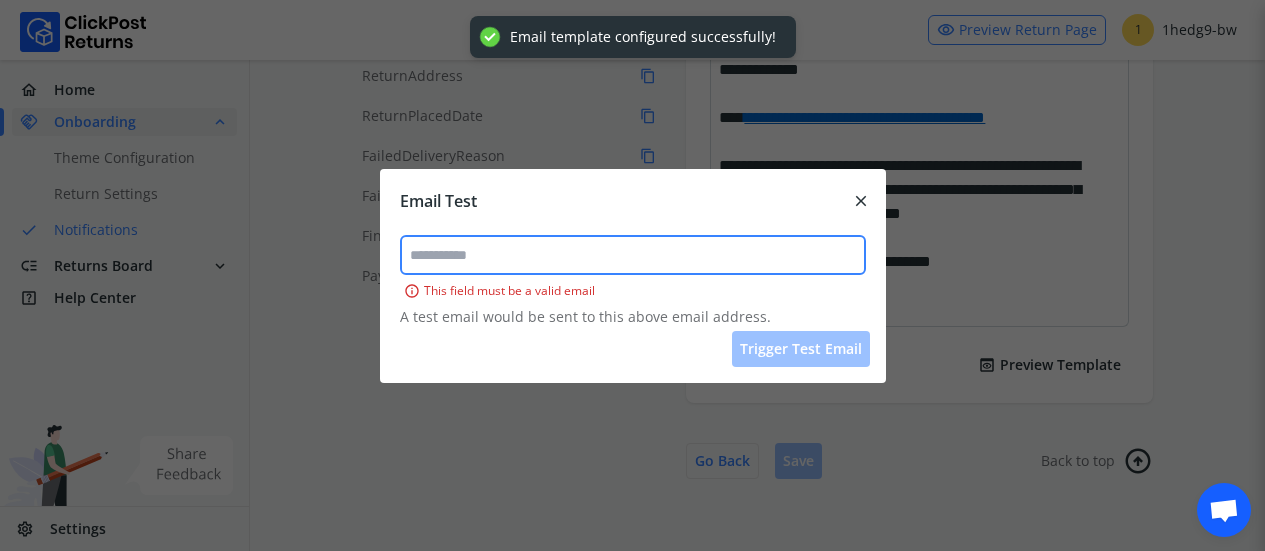 click at bounding box center (633, 255) 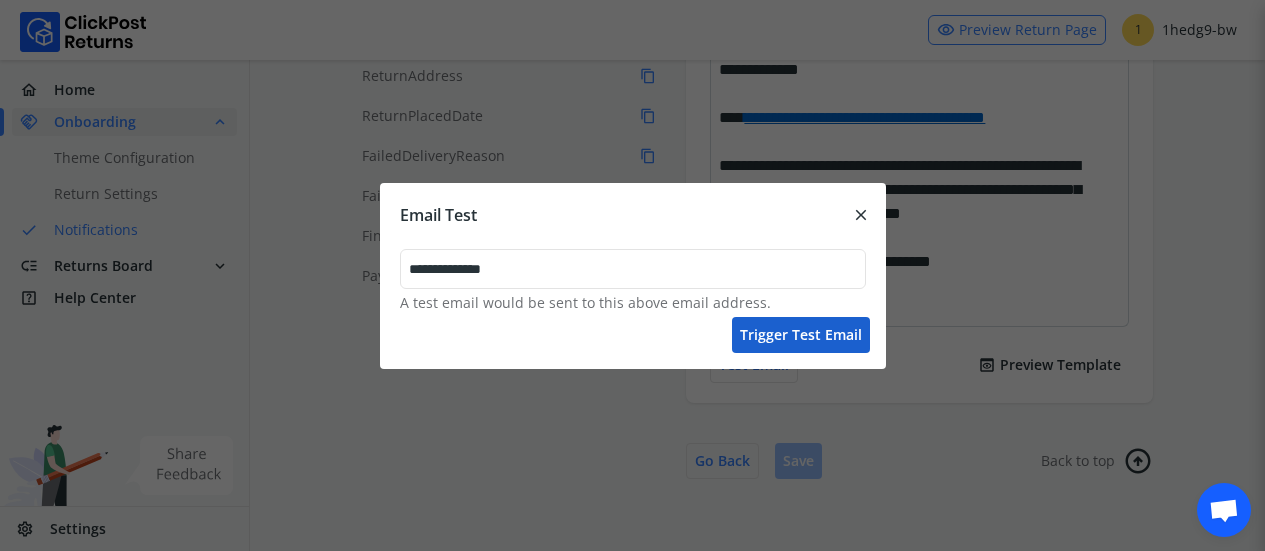 type on "**********" 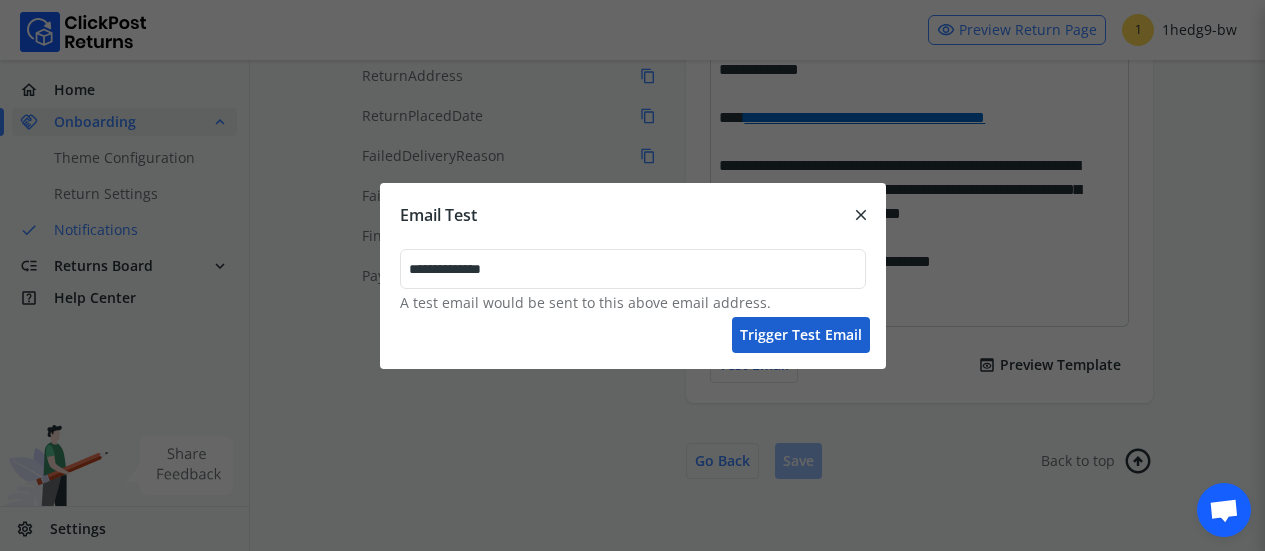 click on "Trigger test email" at bounding box center (801, 335) 